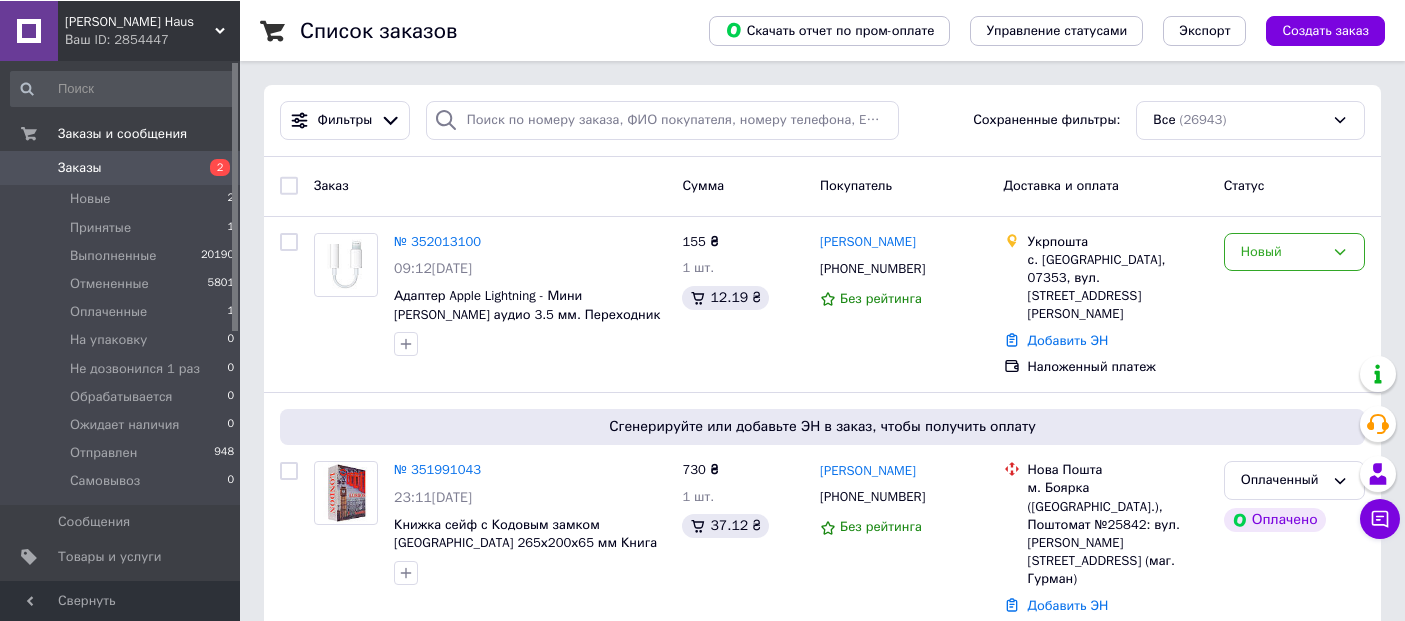 scroll, scrollTop: 0, scrollLeft: 0, axis: both 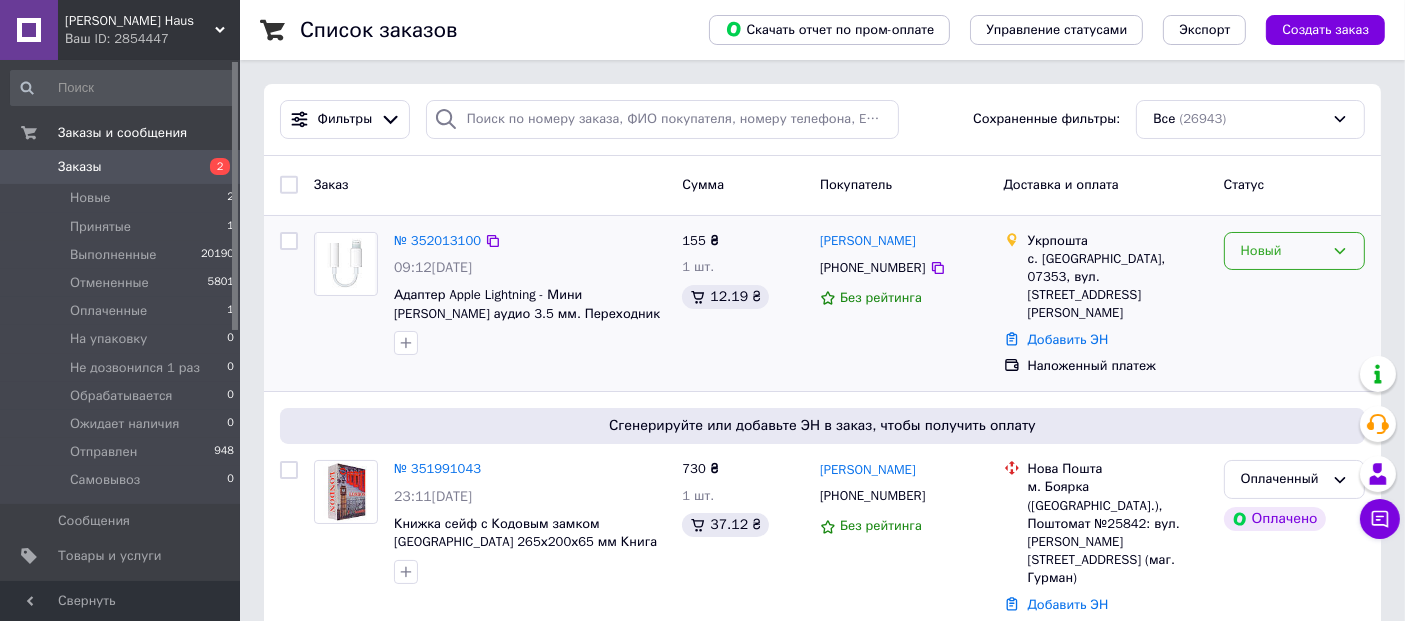 click on "Новый" at bounding box center (1282, 251) 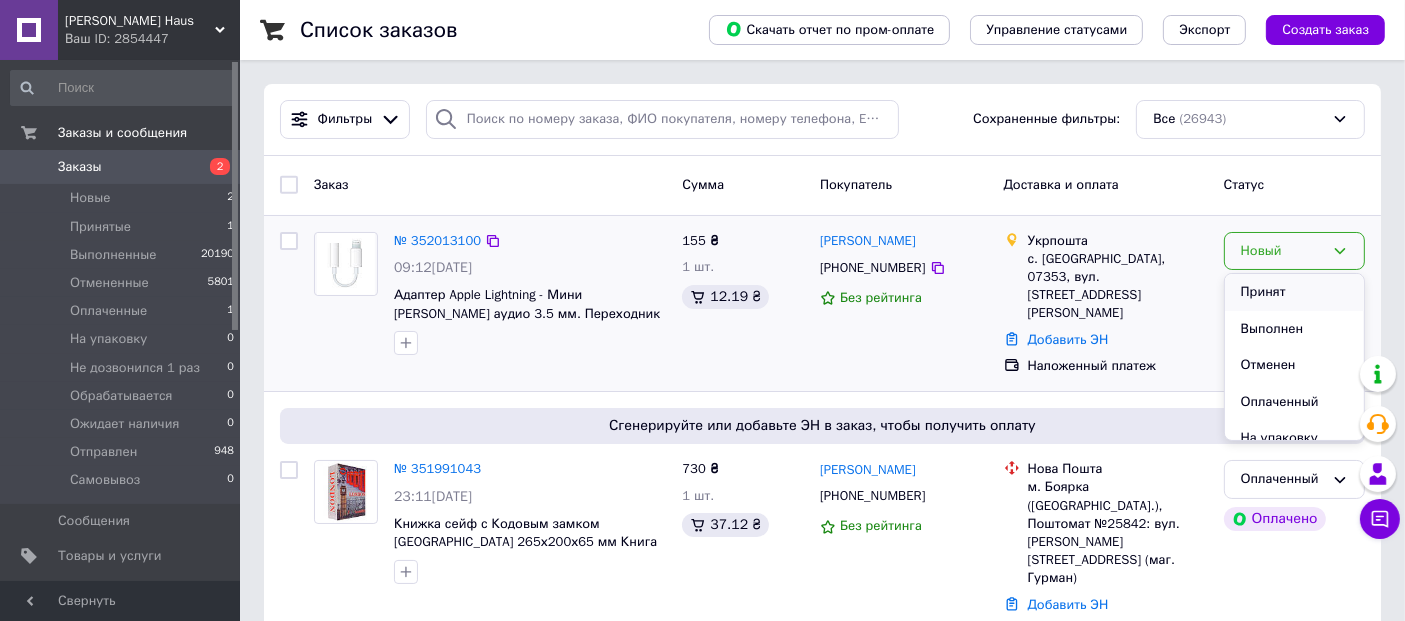 click on "Принят" at bounding box center (1294, 292) 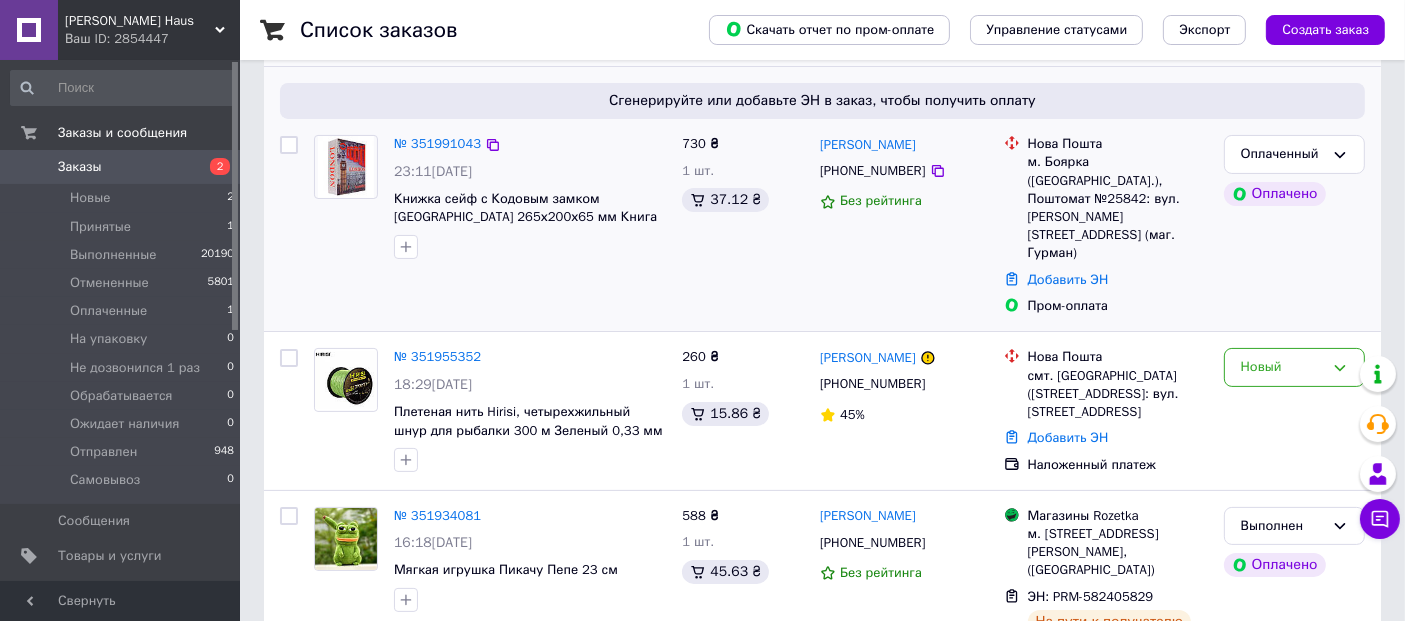 scroll, scrollTop: 333, scrollLeft: 0, axis: vertical 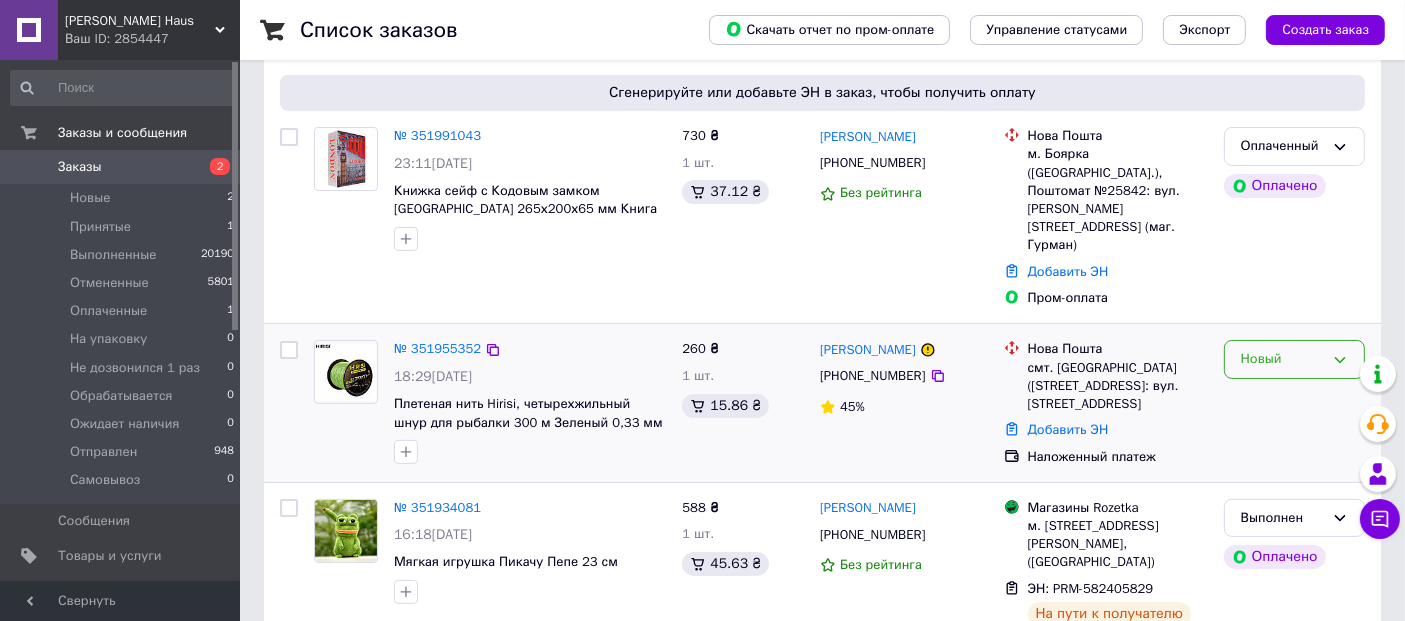 click on "Новый" at bounding box center [1282, 359] 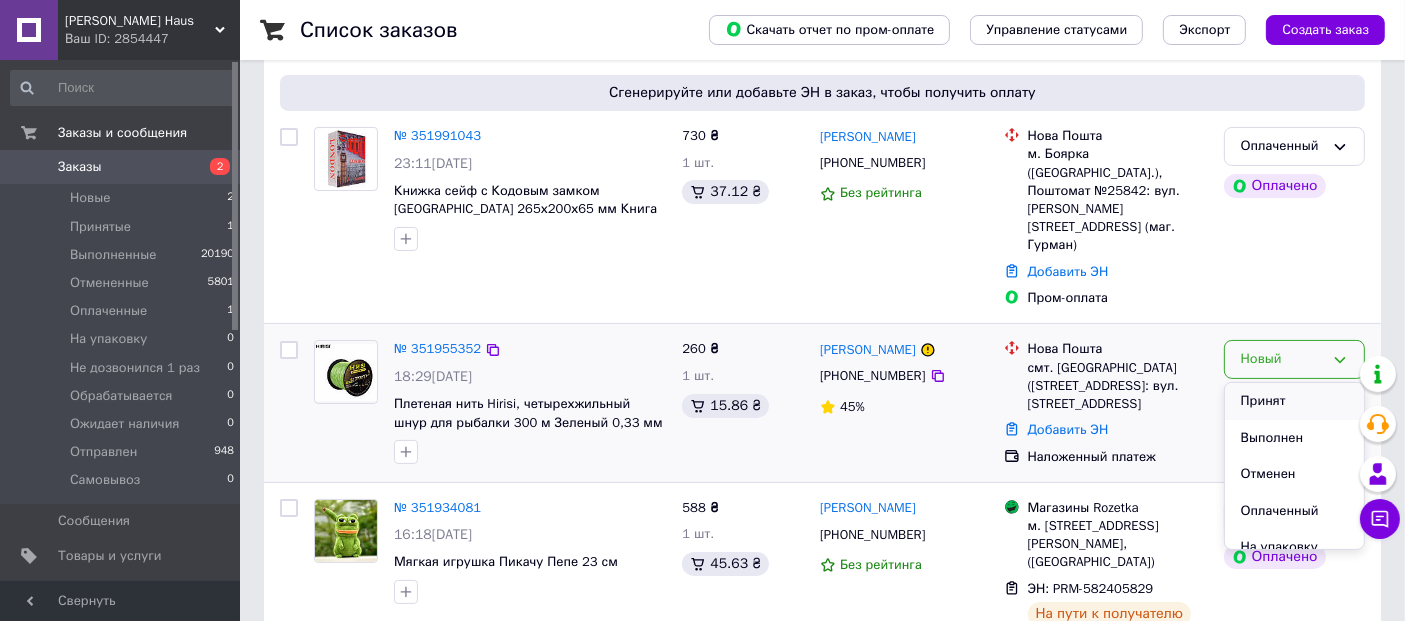 click on "Принят" at bounding box center (1294, 401) 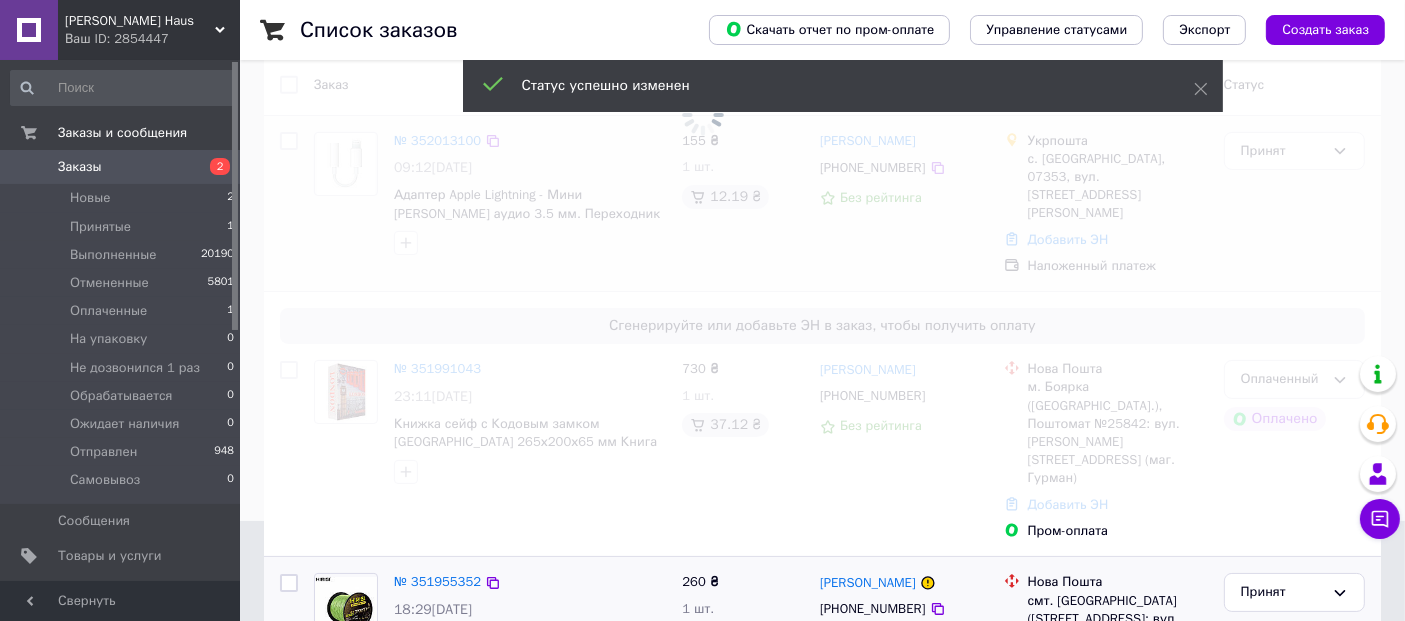 scroll, scrollTop: 0, scrollLeft: 0, axis: both 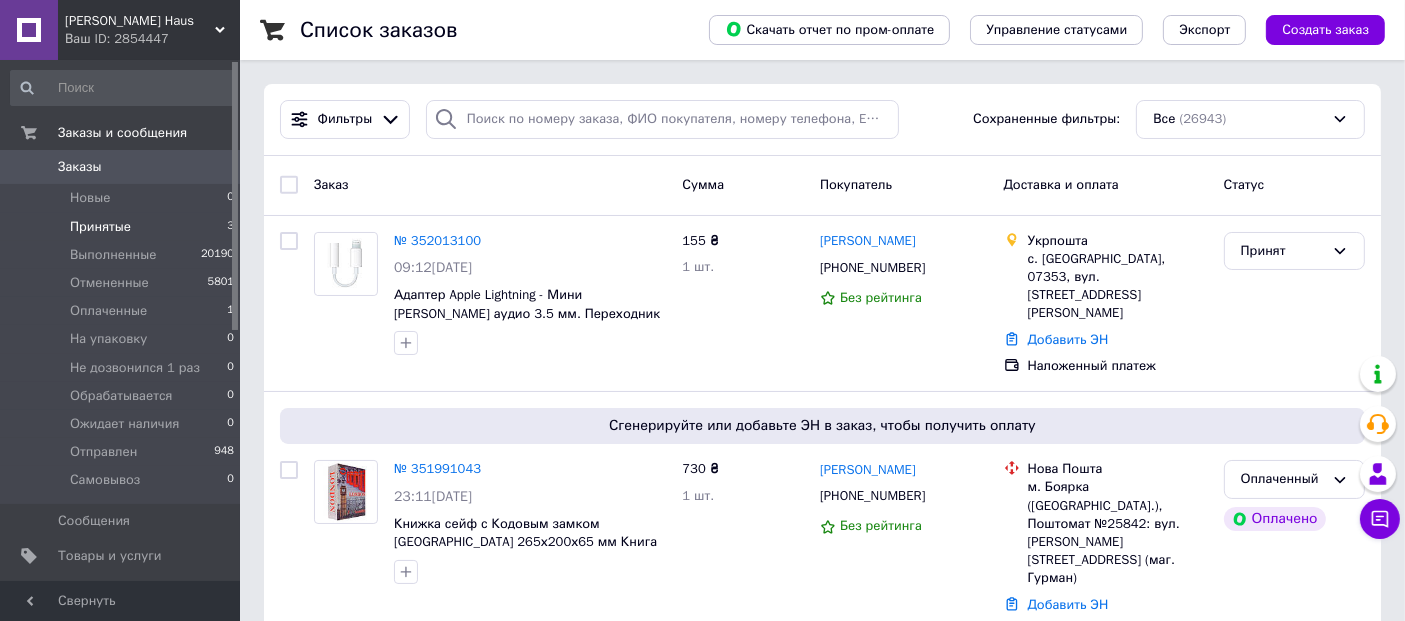 click on "Принятые 3" at bounding box center [123, 227] 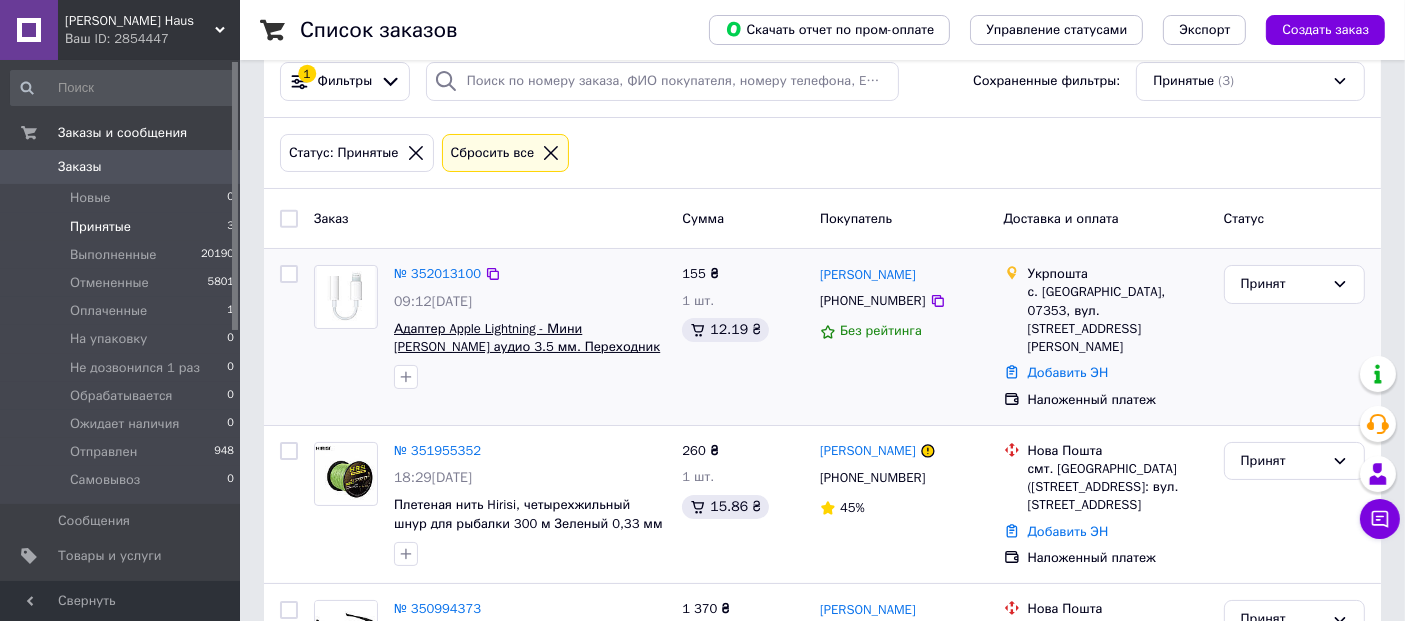 scroll, scrollTop: 225, scrollLeft: 0, axis: vertical 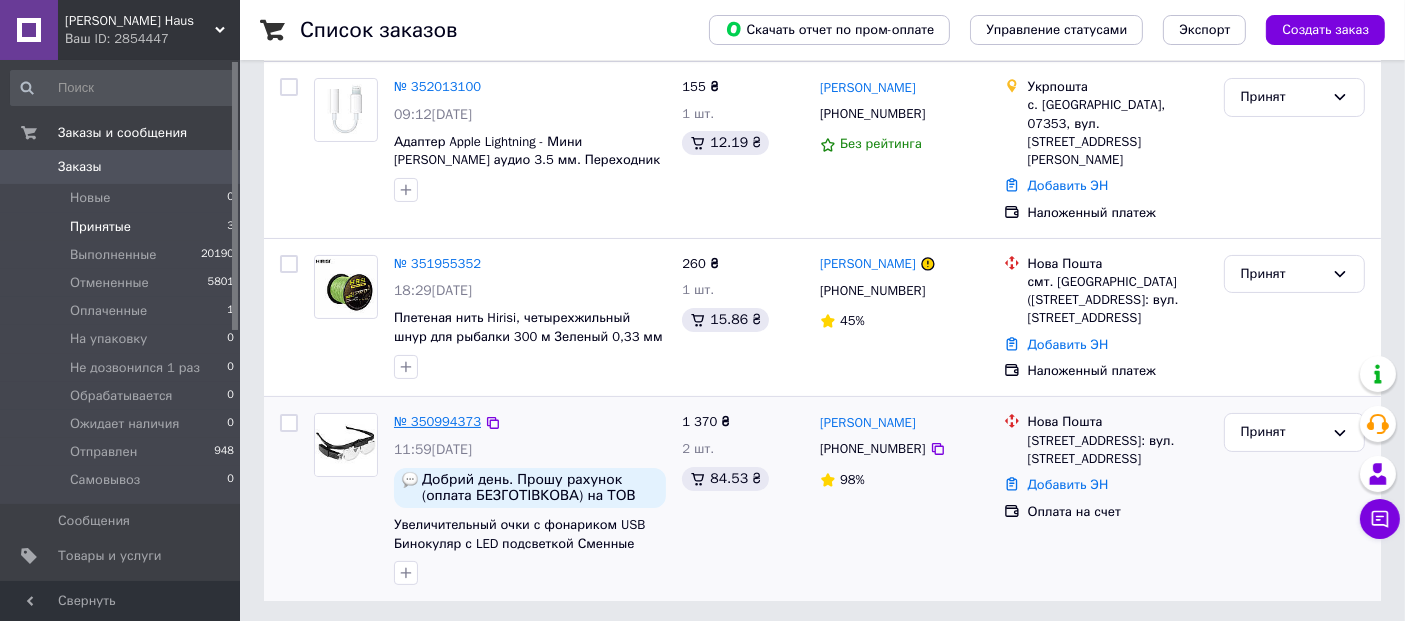 click on "№ 350994373" at bounding box center [437, 421] 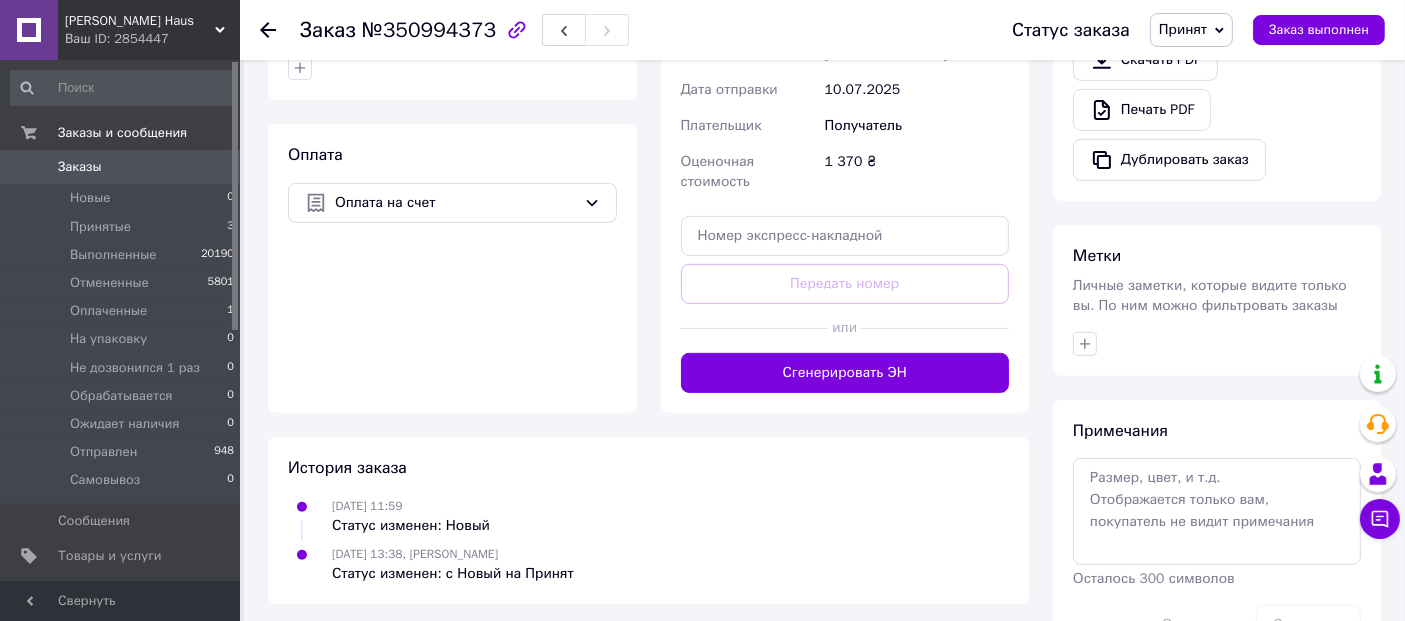 scroll, scrollTop: 808, scrollLeft: 0, axis: vertical 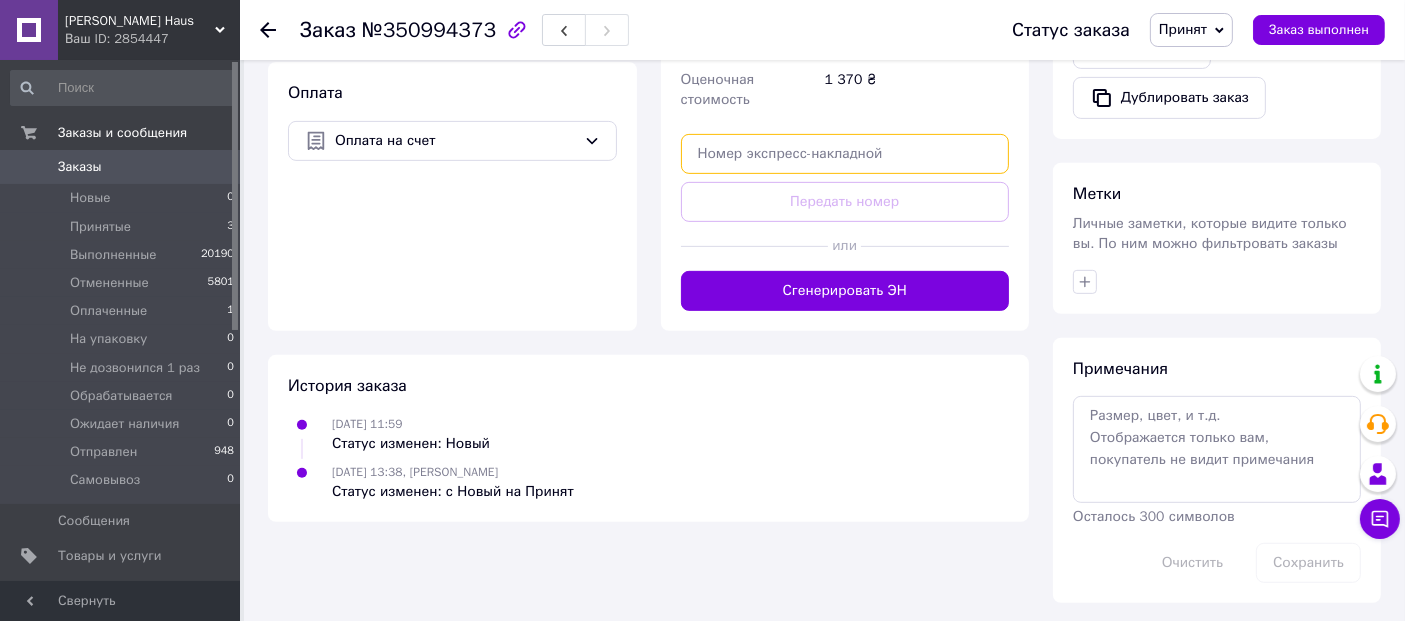 click at bounding box center [845, 154] 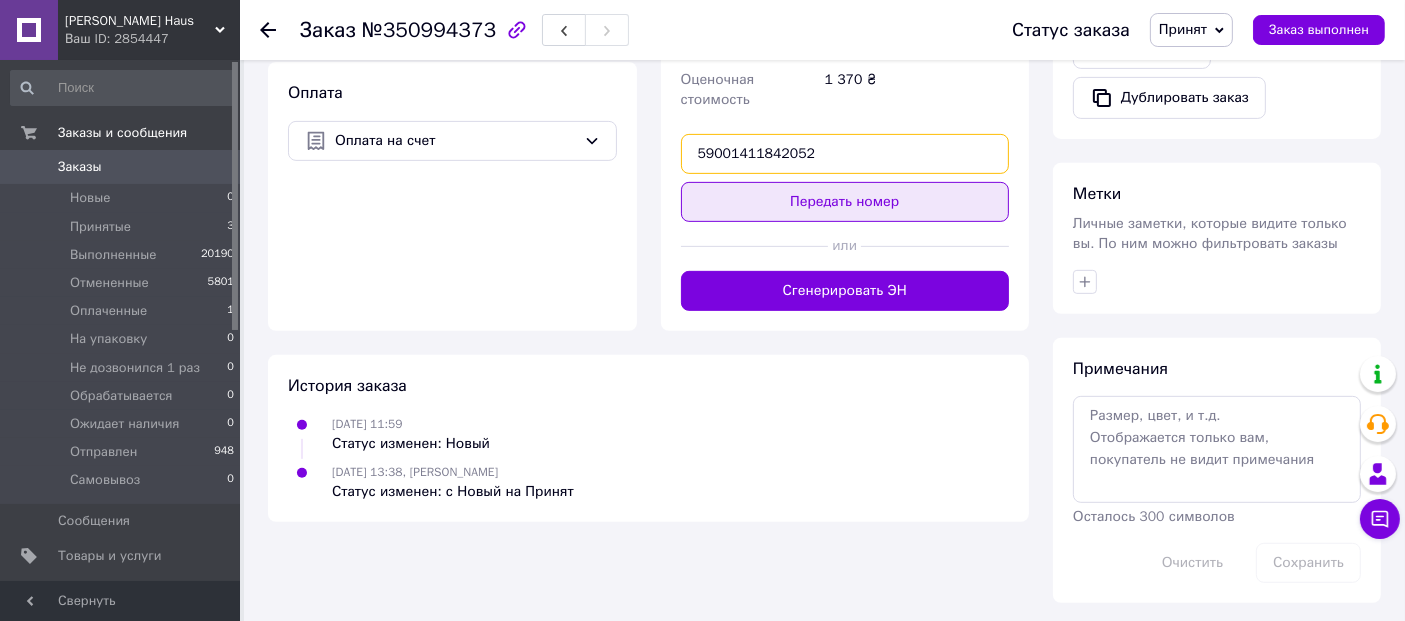 type on "59001411842052" 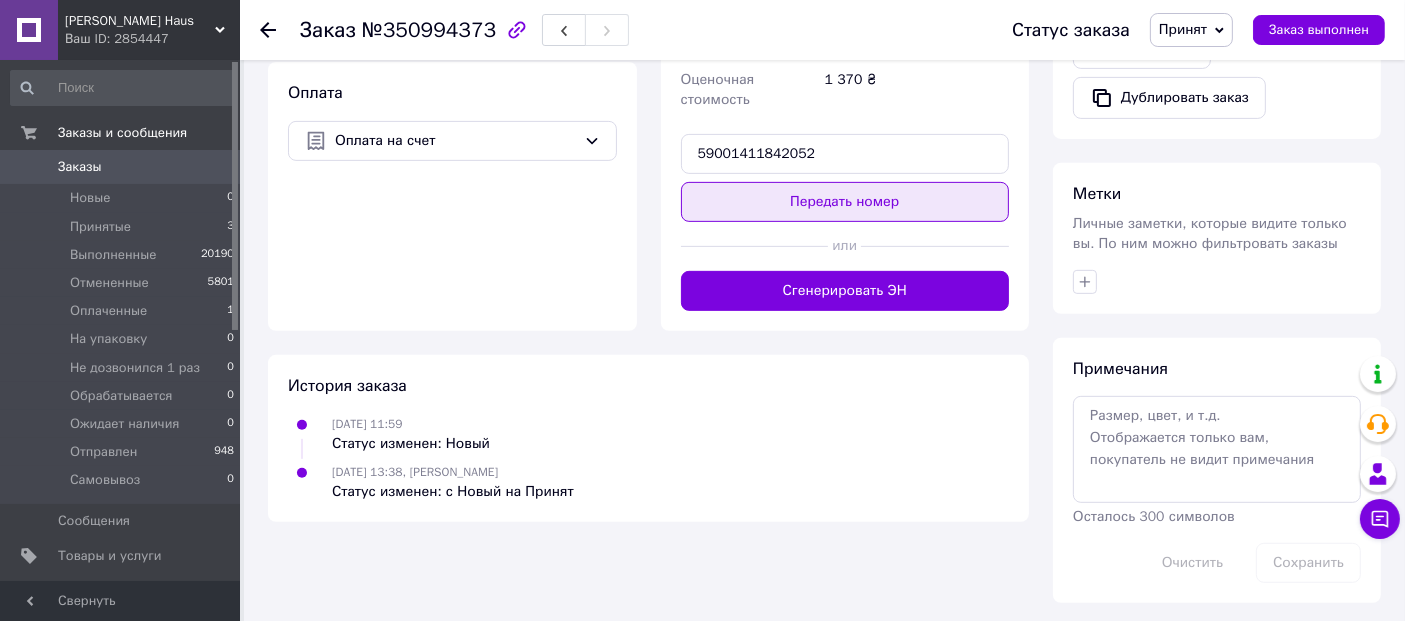 click on "Передать номер" at bounding box center (845, 202) 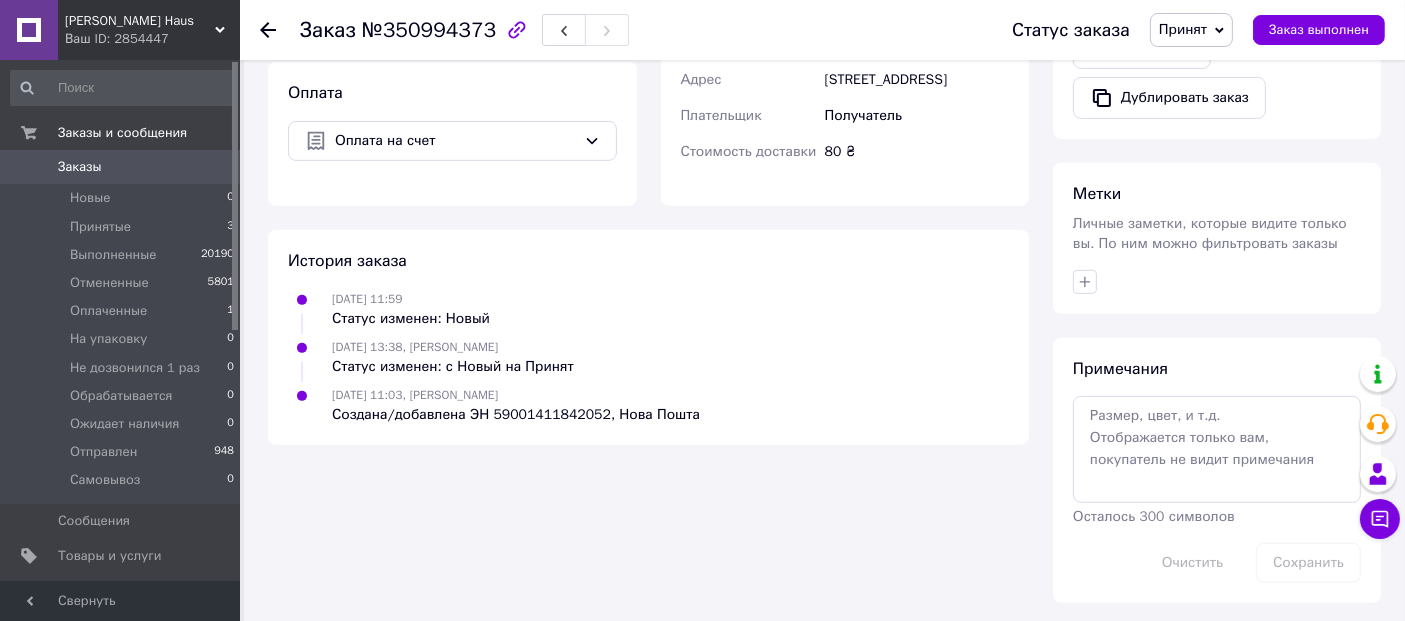 scroll, scrollTop: 475, scrollLeft: 0, axis: vertical 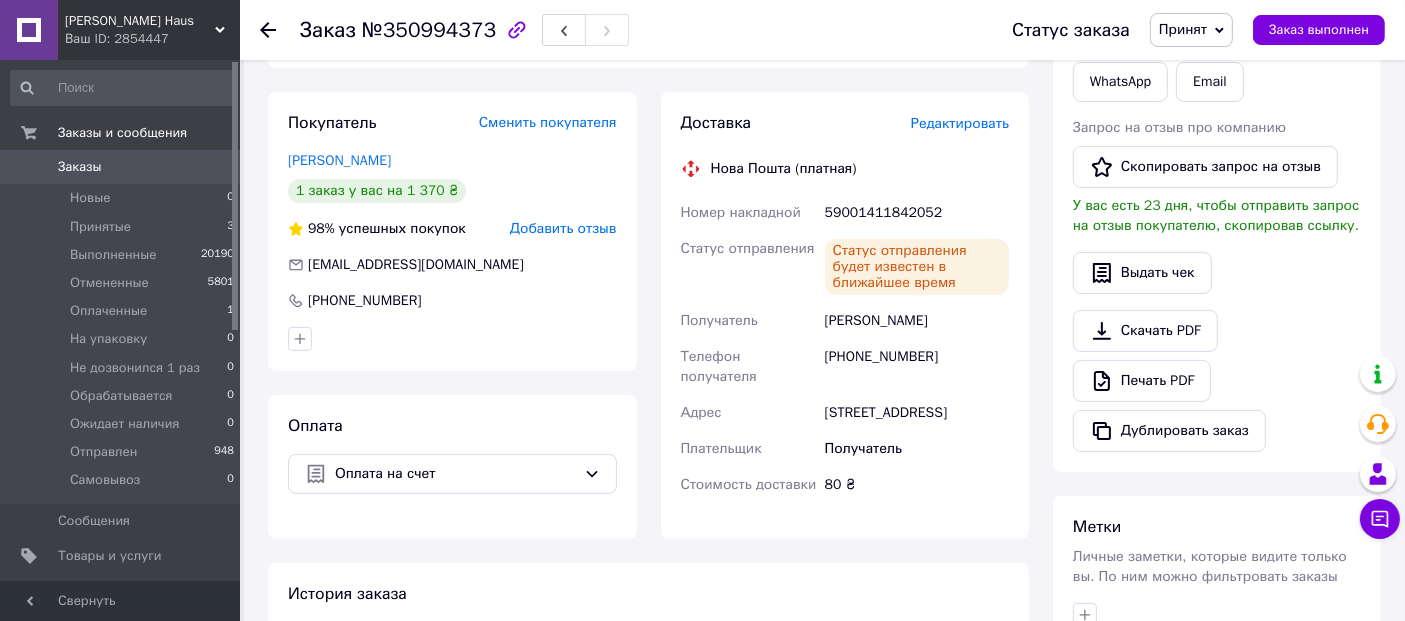 click on "Принят" at bounding box center [1183, 29] 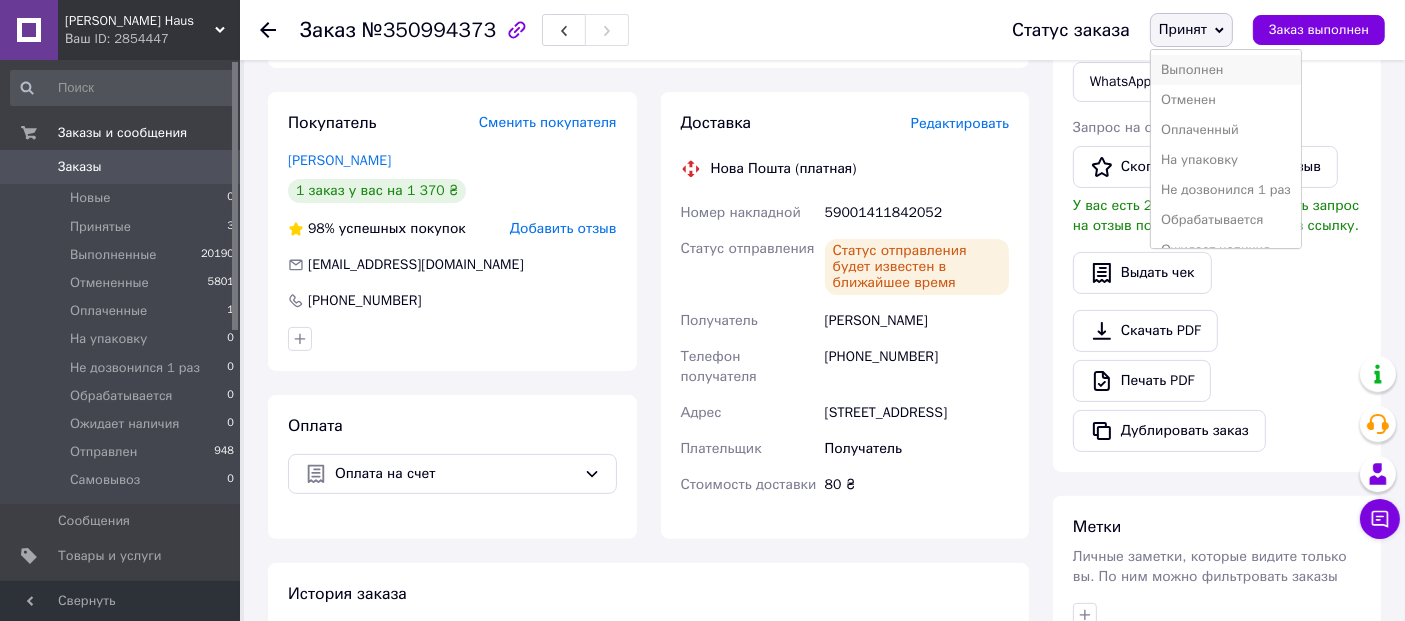click on "Выполнен" at bounding box center (1226, 70) 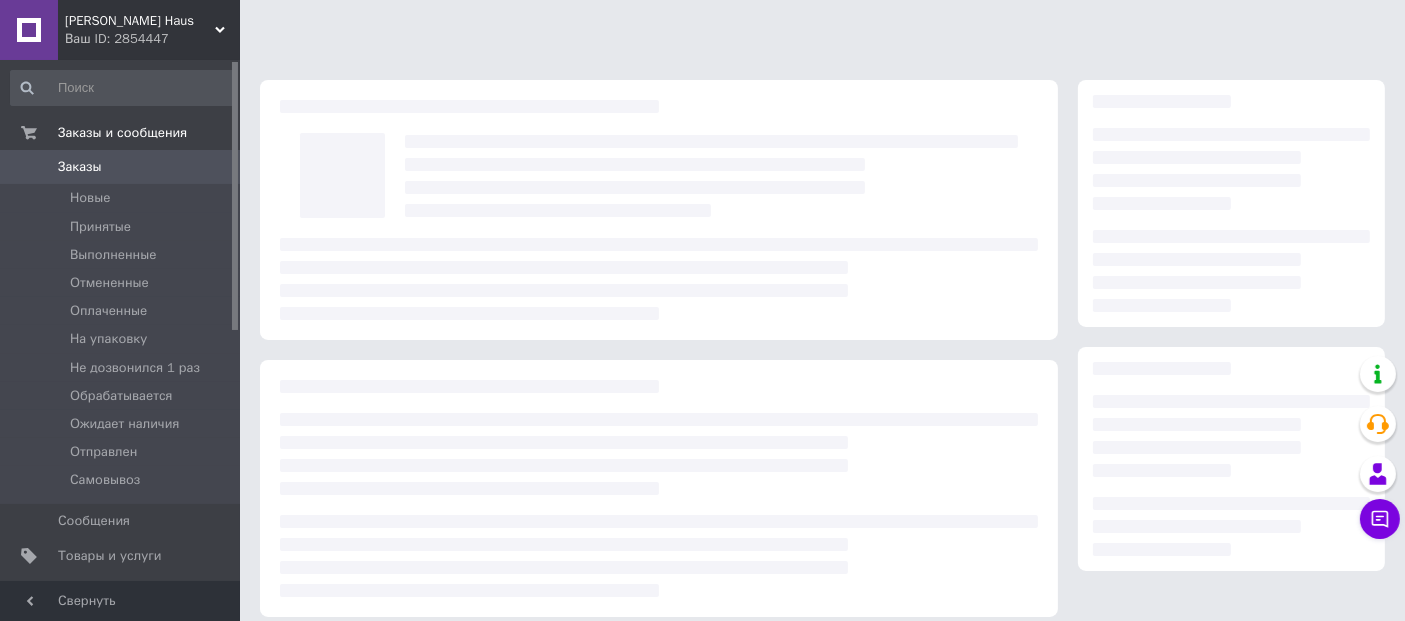 scroll, scrollTop: 291, scrollLeft: 0, axis: vertical 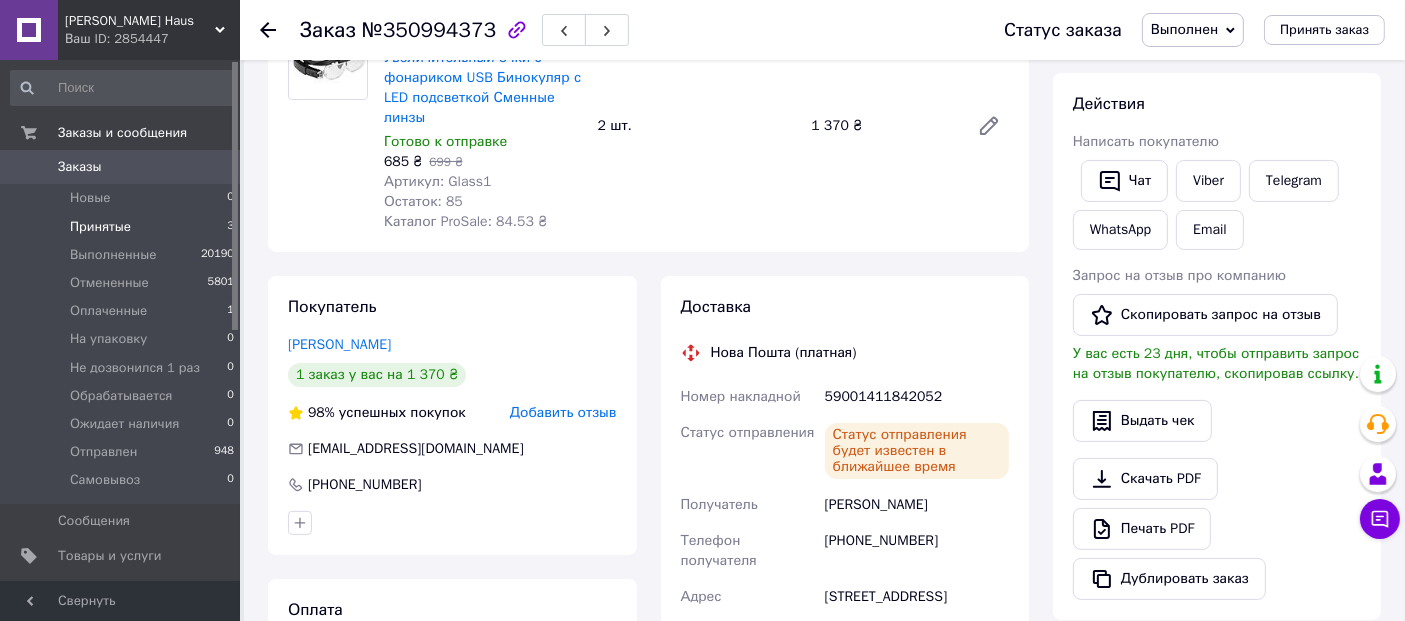click on "Принятые" at bounding box center [100, 227] 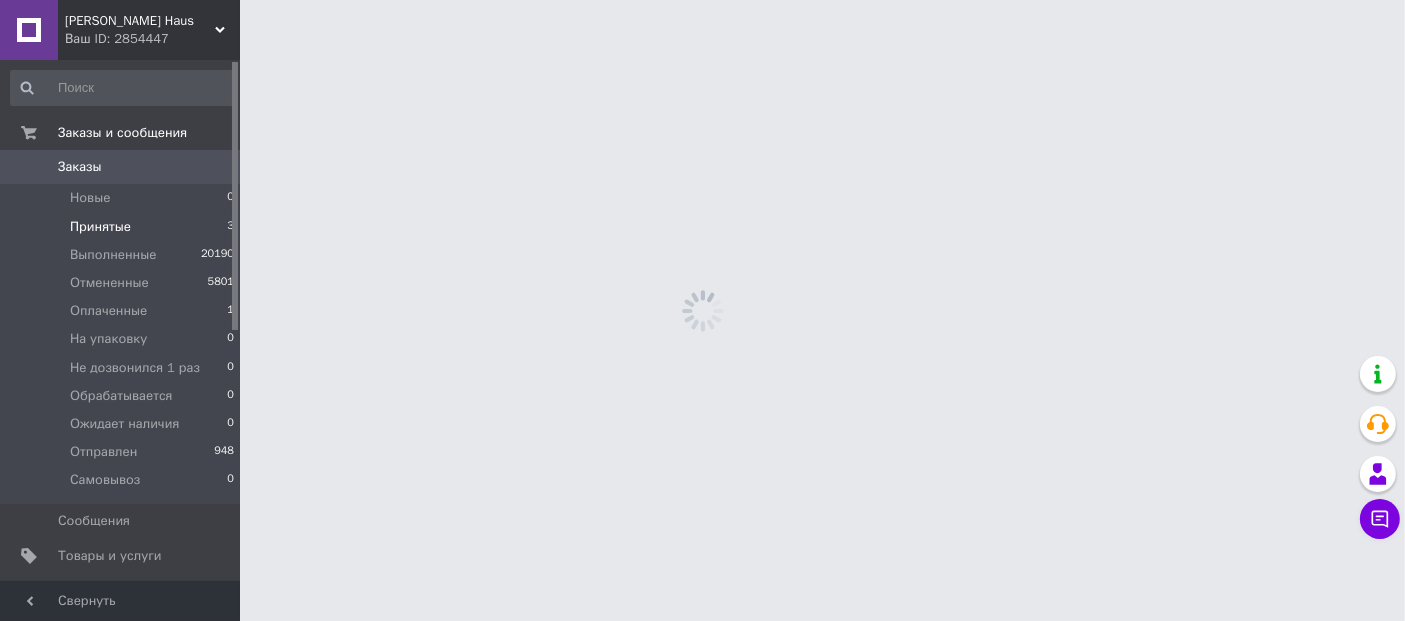 scroll, scrollTop: 0, scrollLeft: 0, axis: both 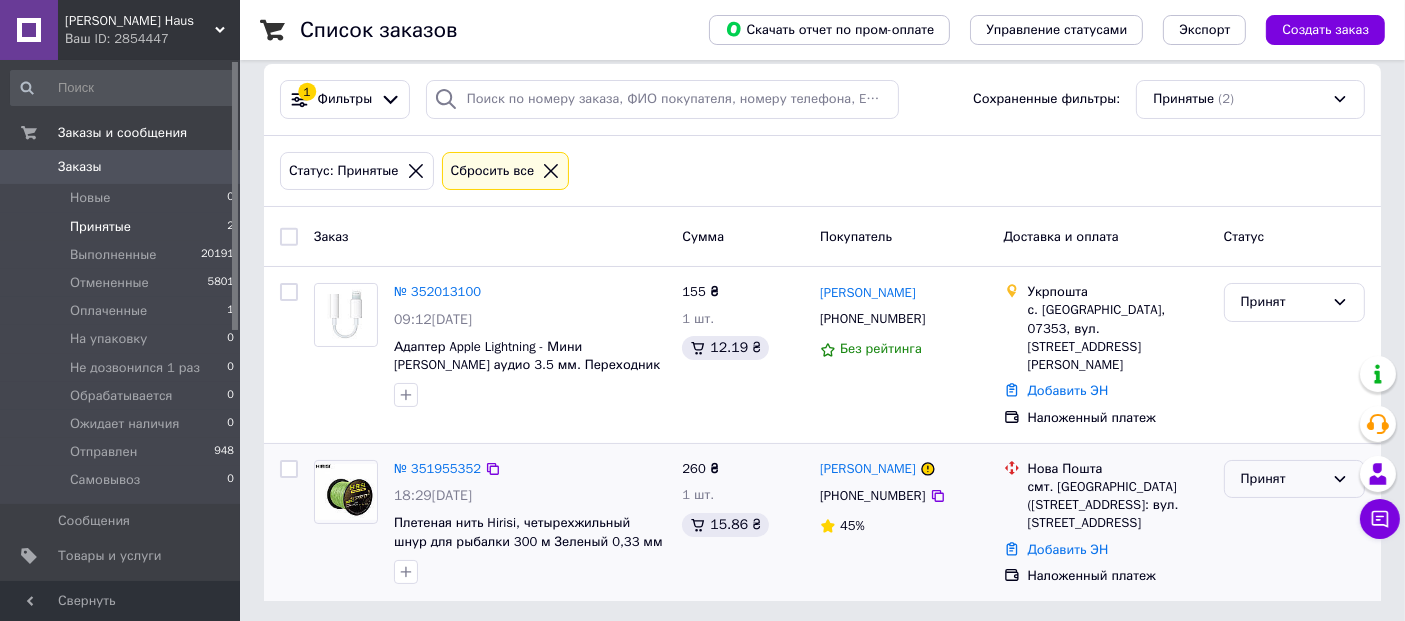 click on "Принят" at bounding box center (1282, 479) 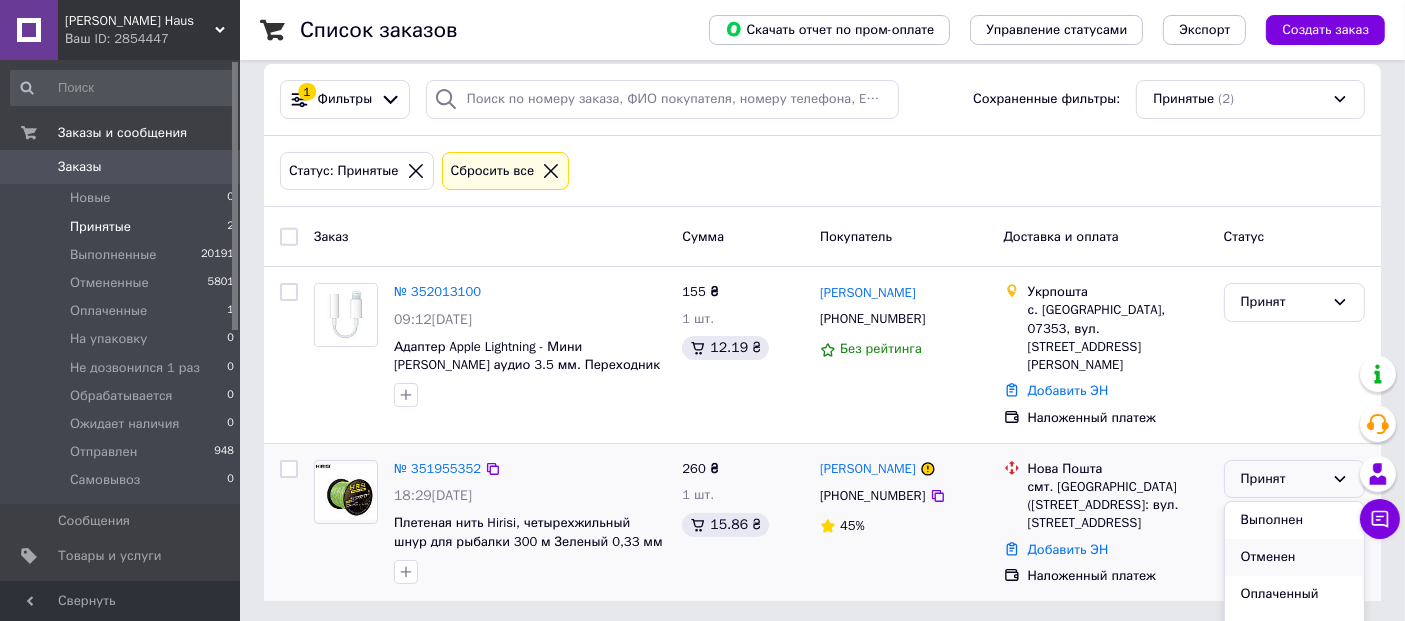 scroll, scrollTop: 111, scrollLeft: 0, axis: vertical 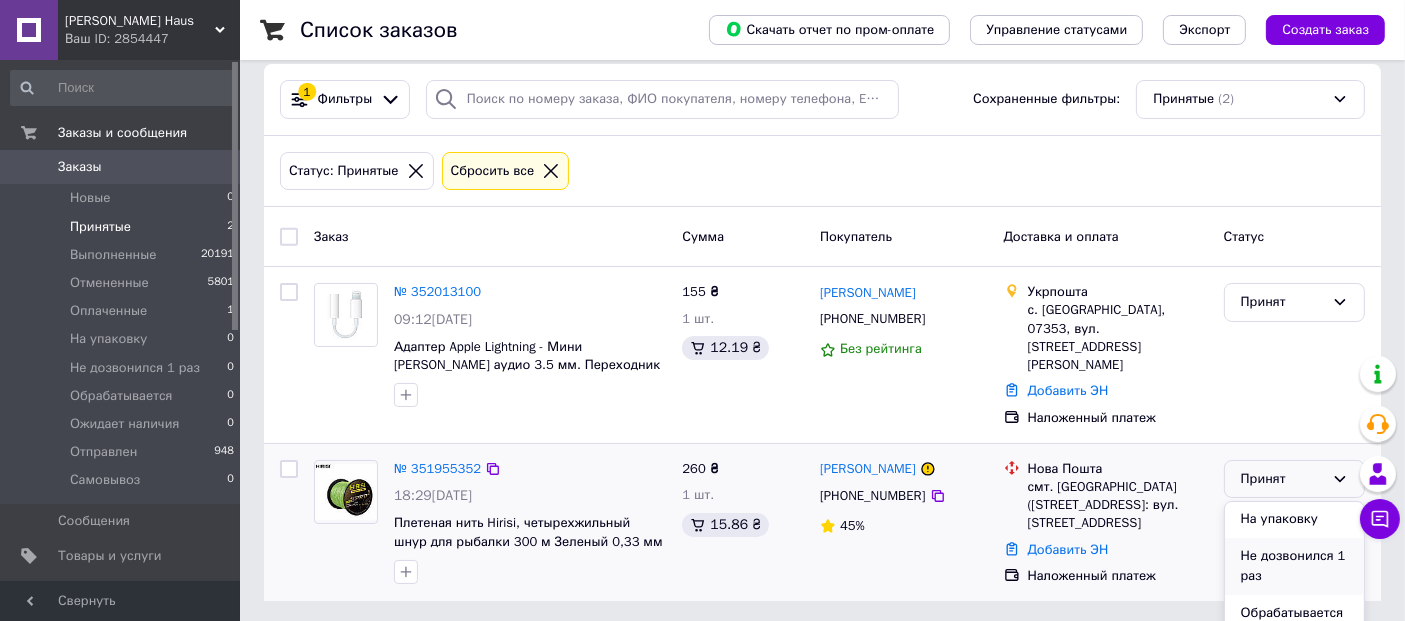 click on "Не дозвонился 1 раз" at bounding box center (1294, 566) 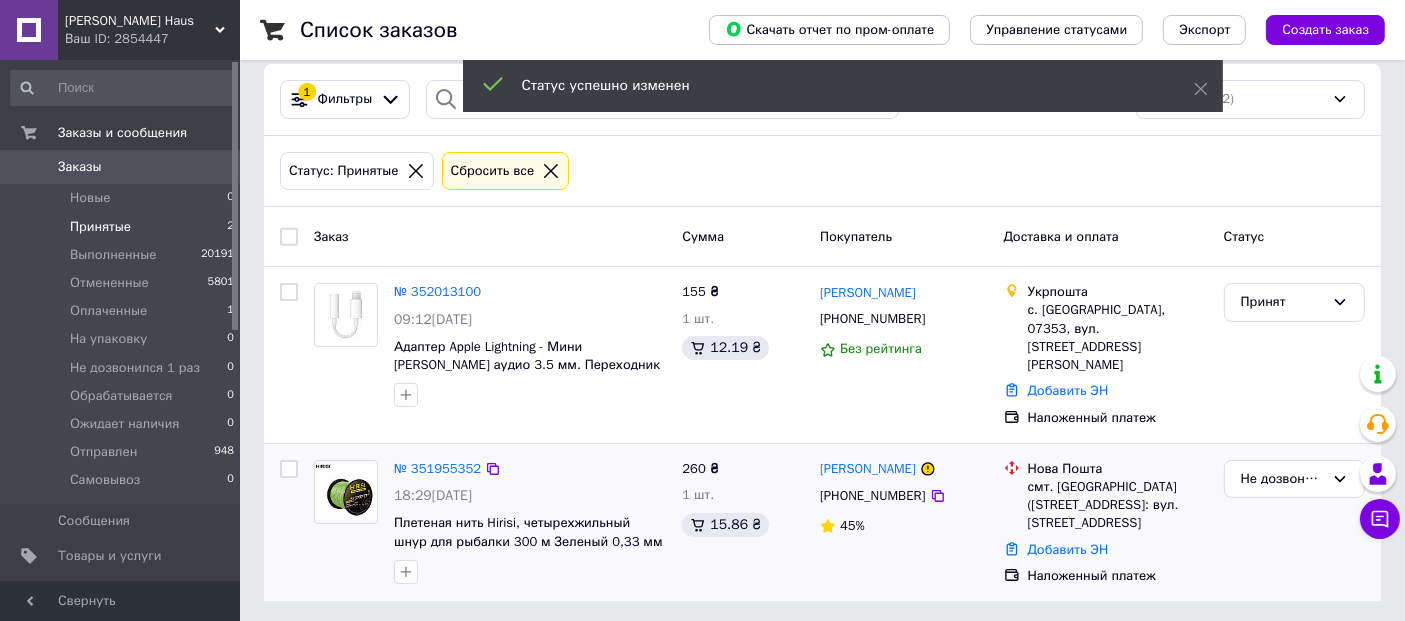 click on "№ 351955352" at bounding box center (437, 468) 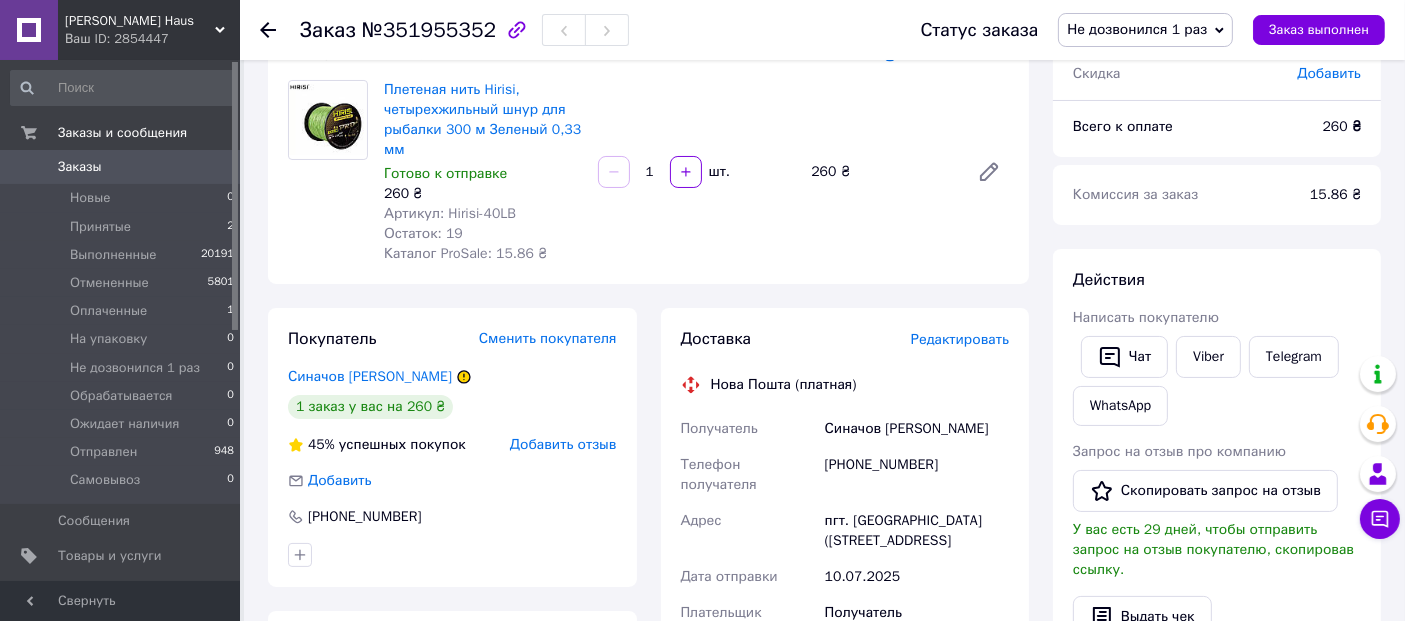 scroll, scrollTop: 0, scrollLeft: 0, axis: both 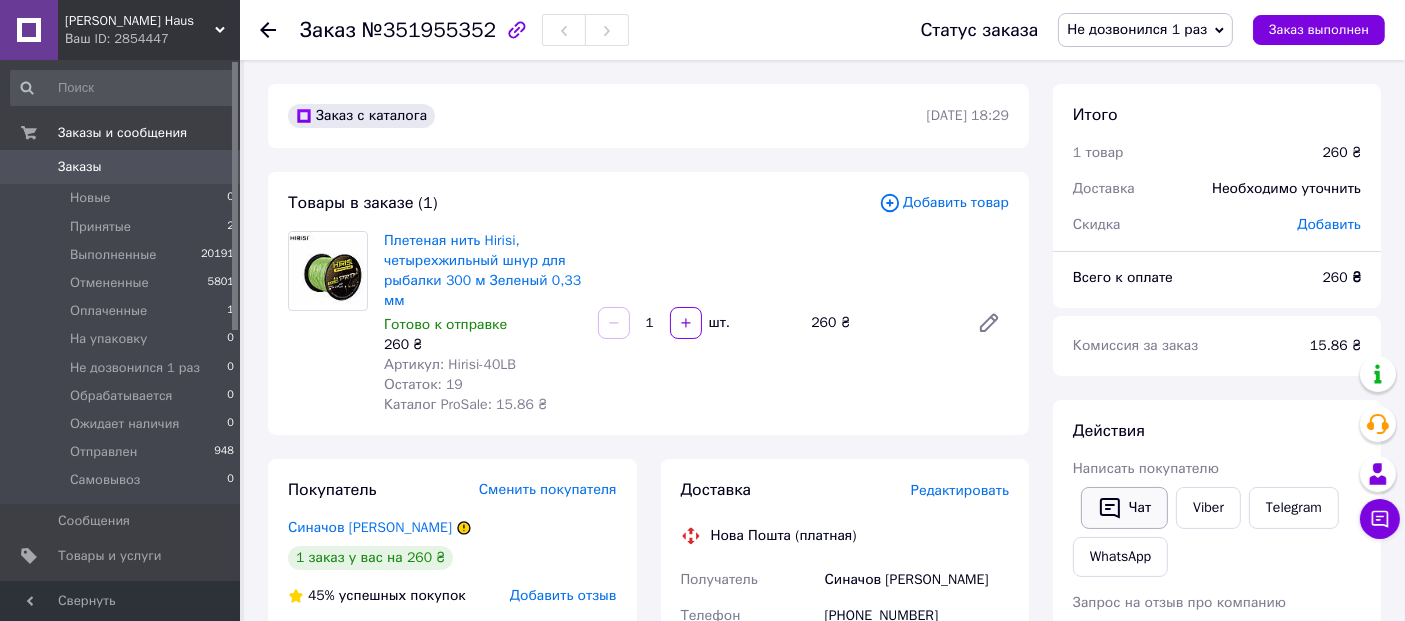 click 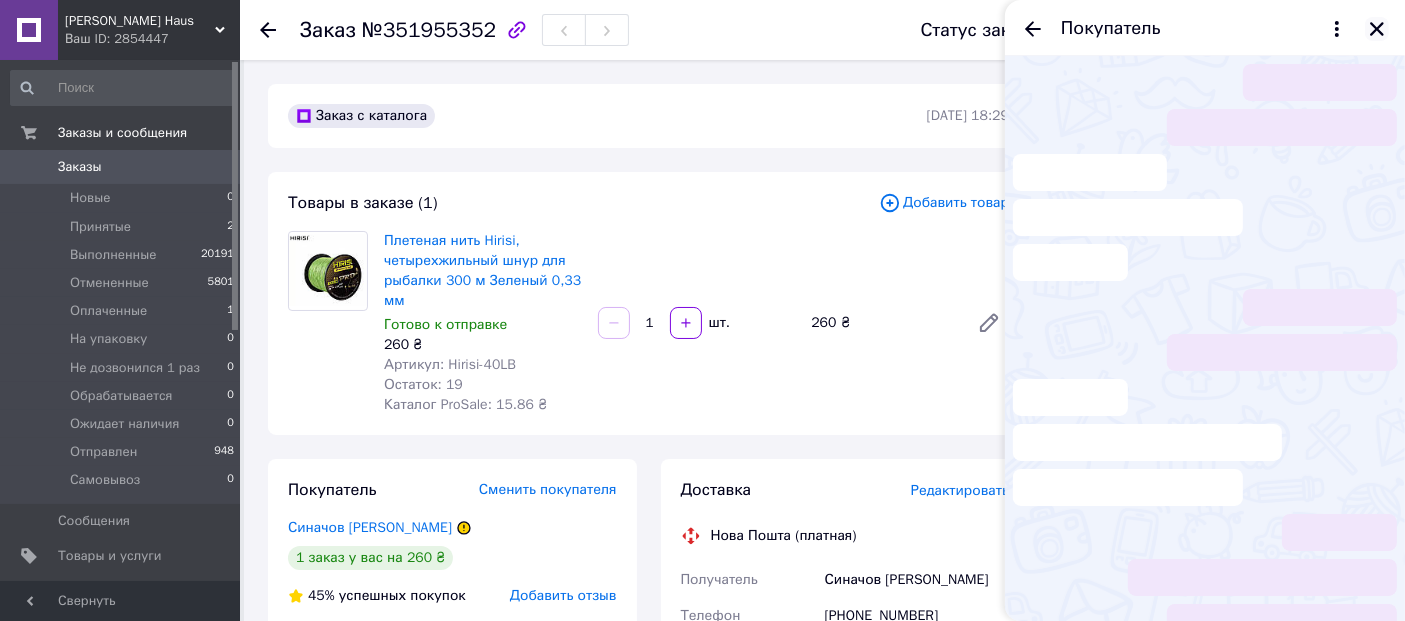 click at bounding box center (1377, 29) 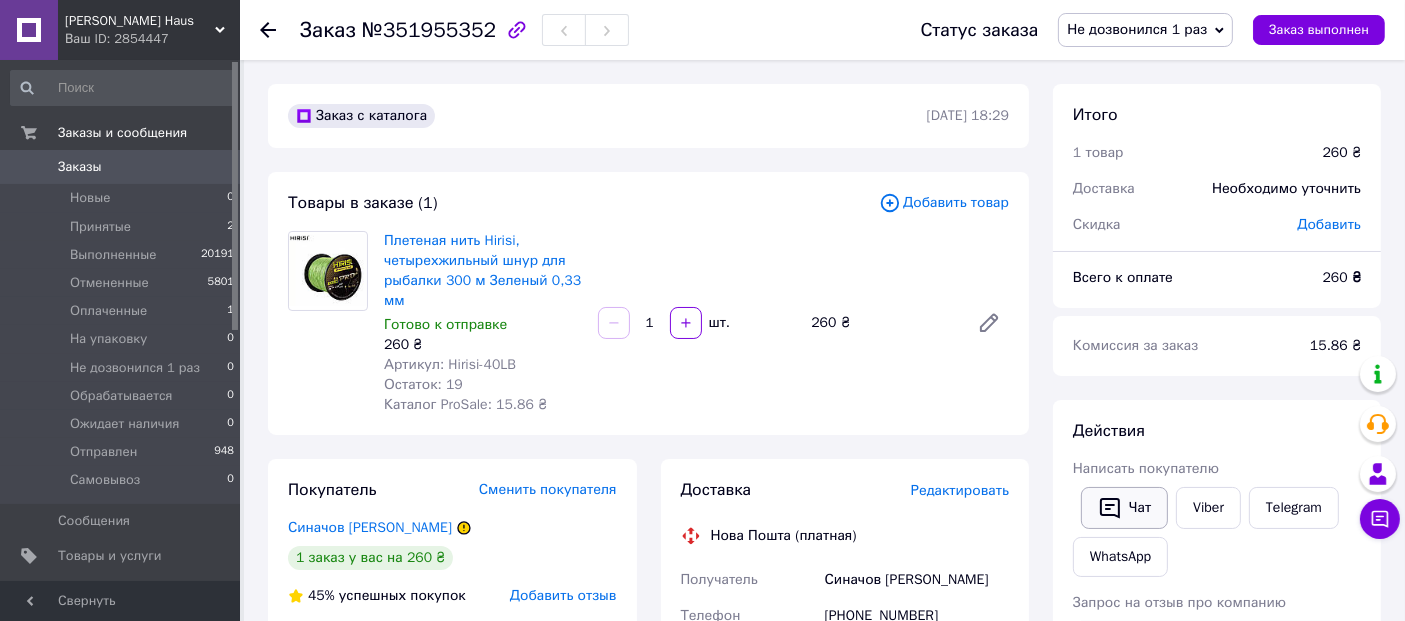 click on "Чат" at bounding box center (1124, 508) 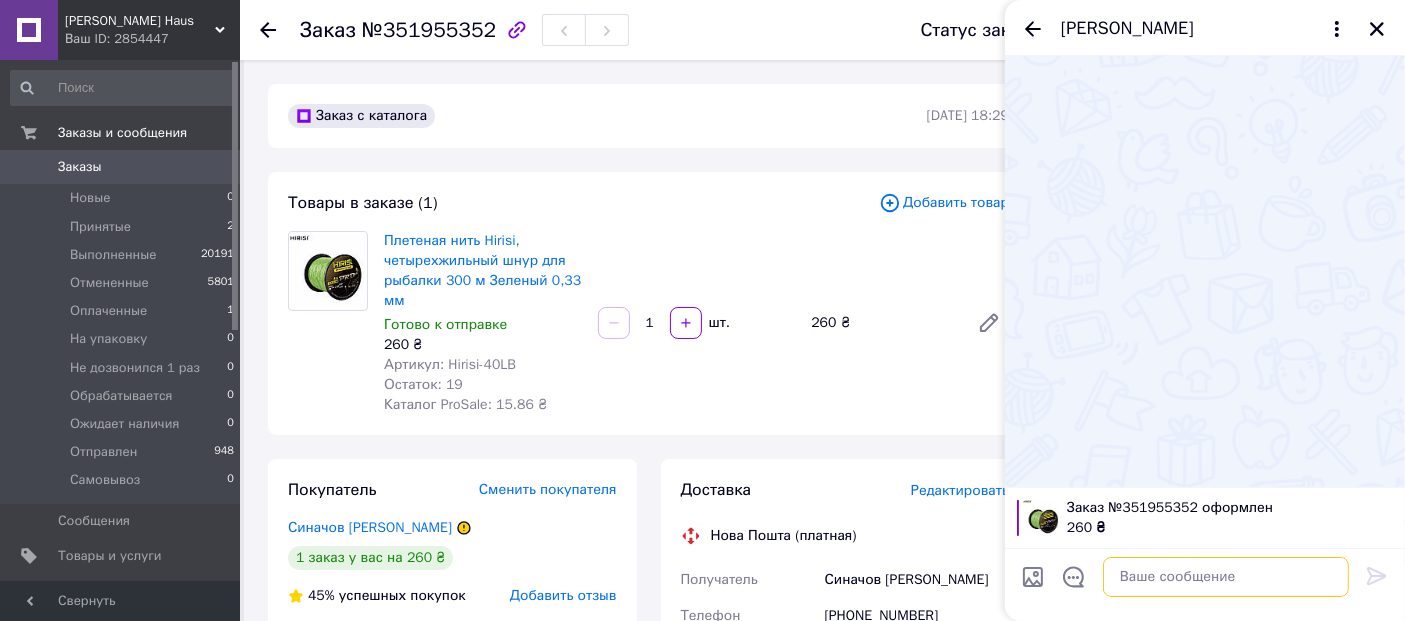 click at bounding box center [1226, 577] 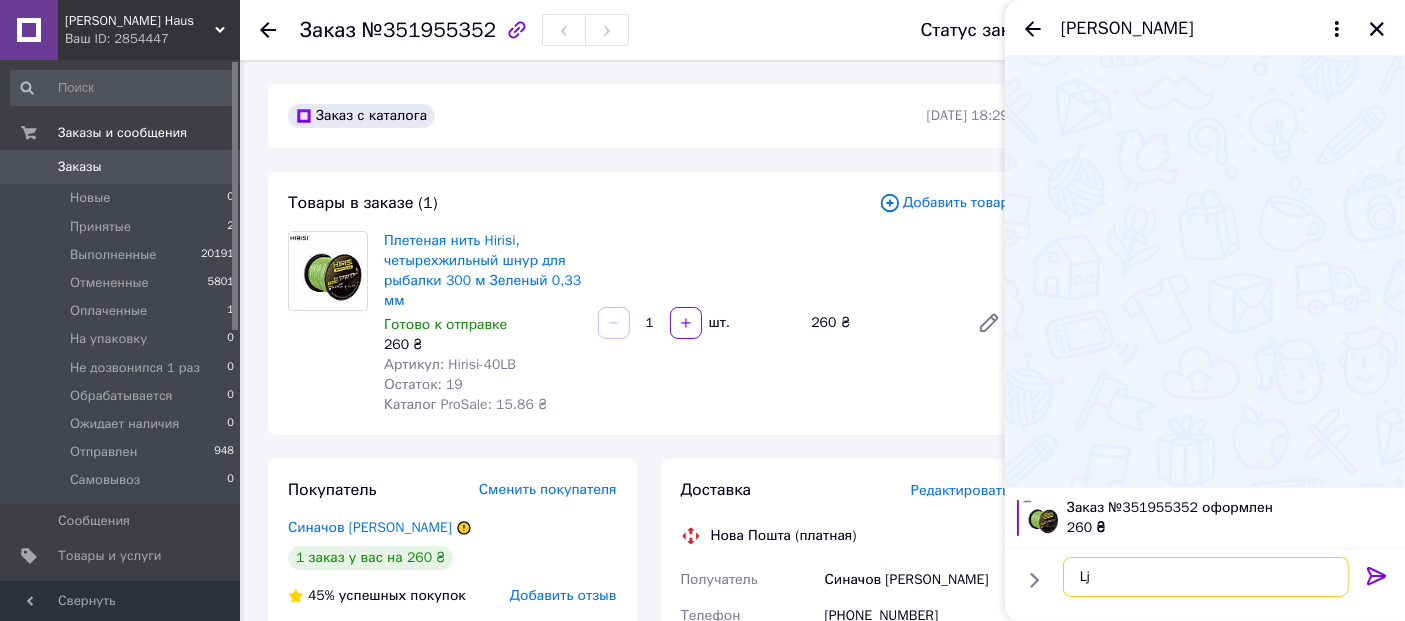 type on "L" 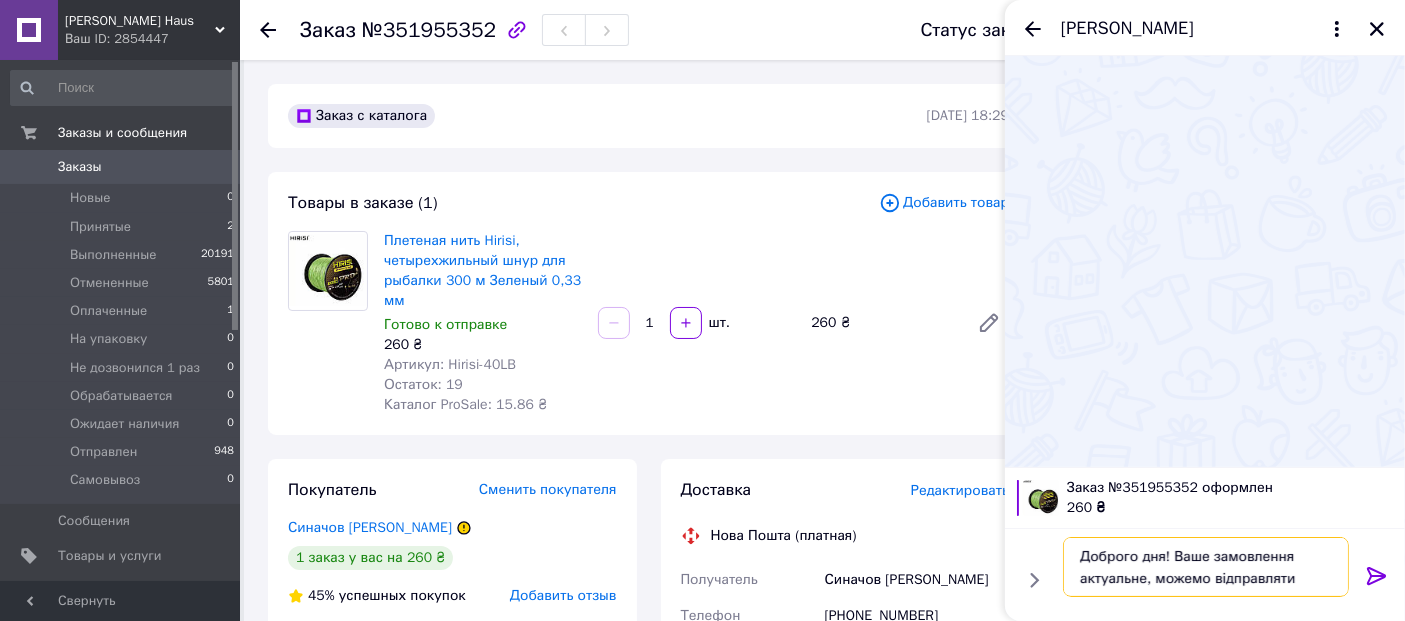 type on "Доброго дня! Ваше замовлення актуальне, можемо відправляти?" 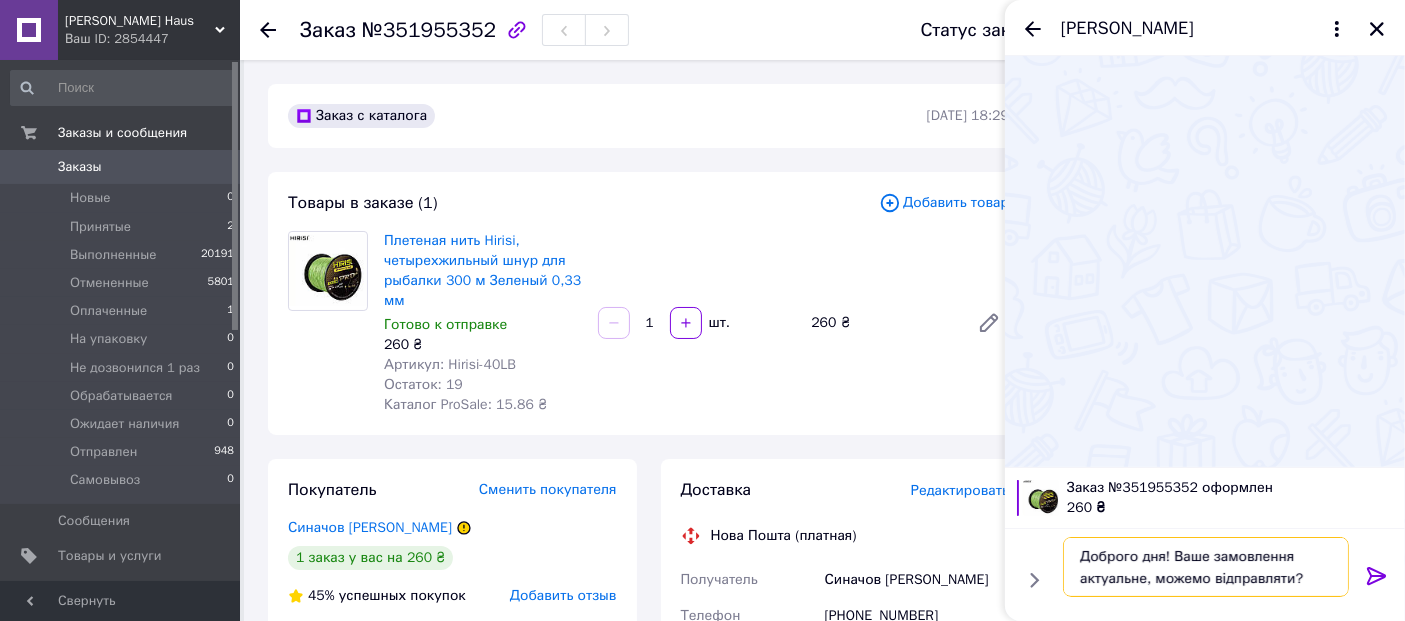 type 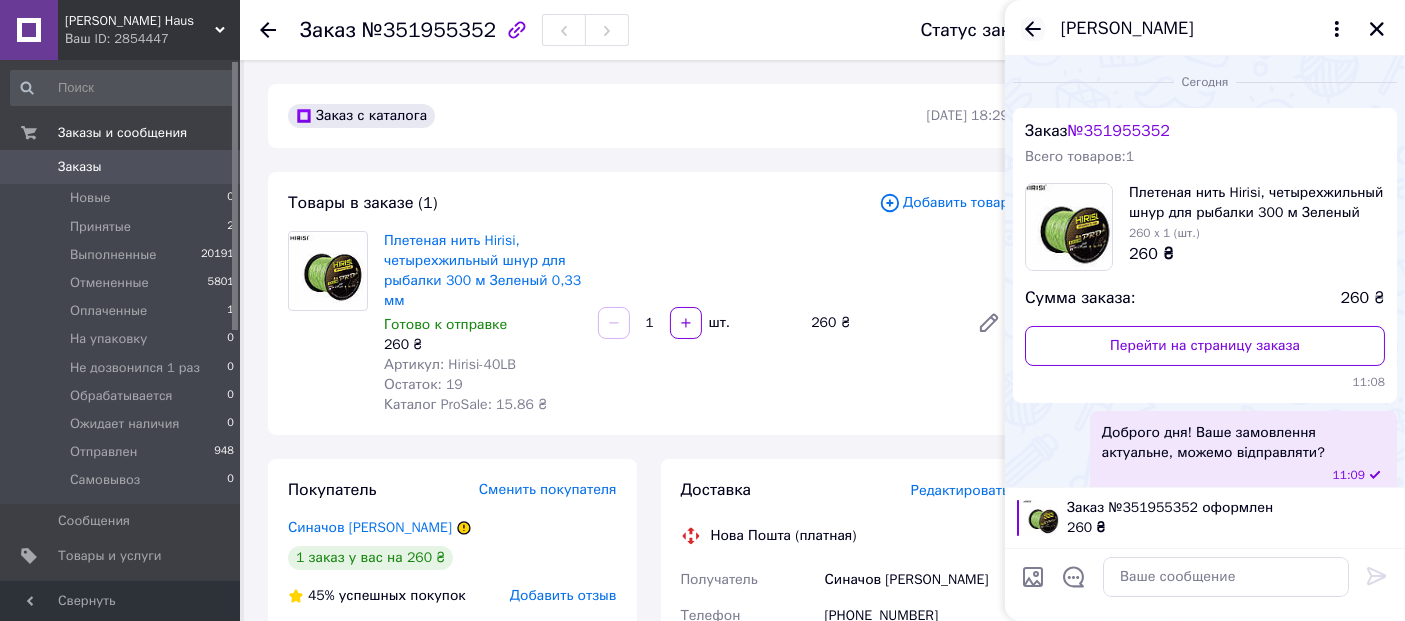 click 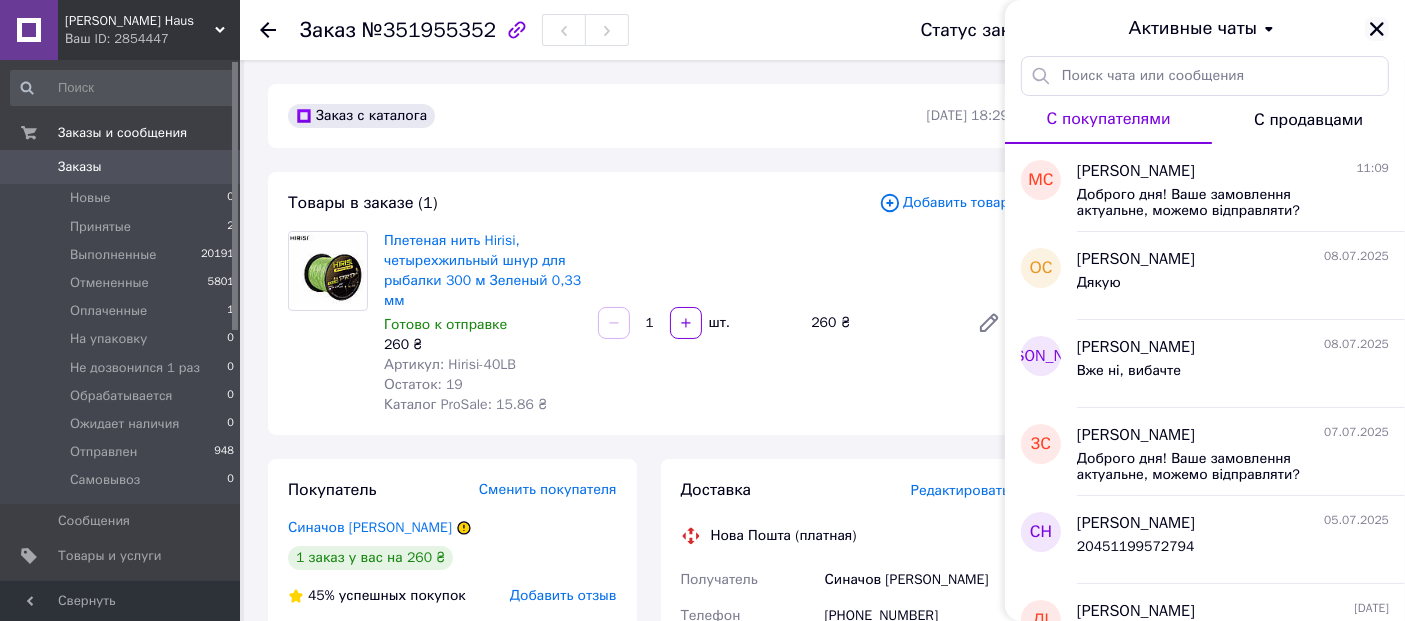 click at bounding box center (1377, 29) 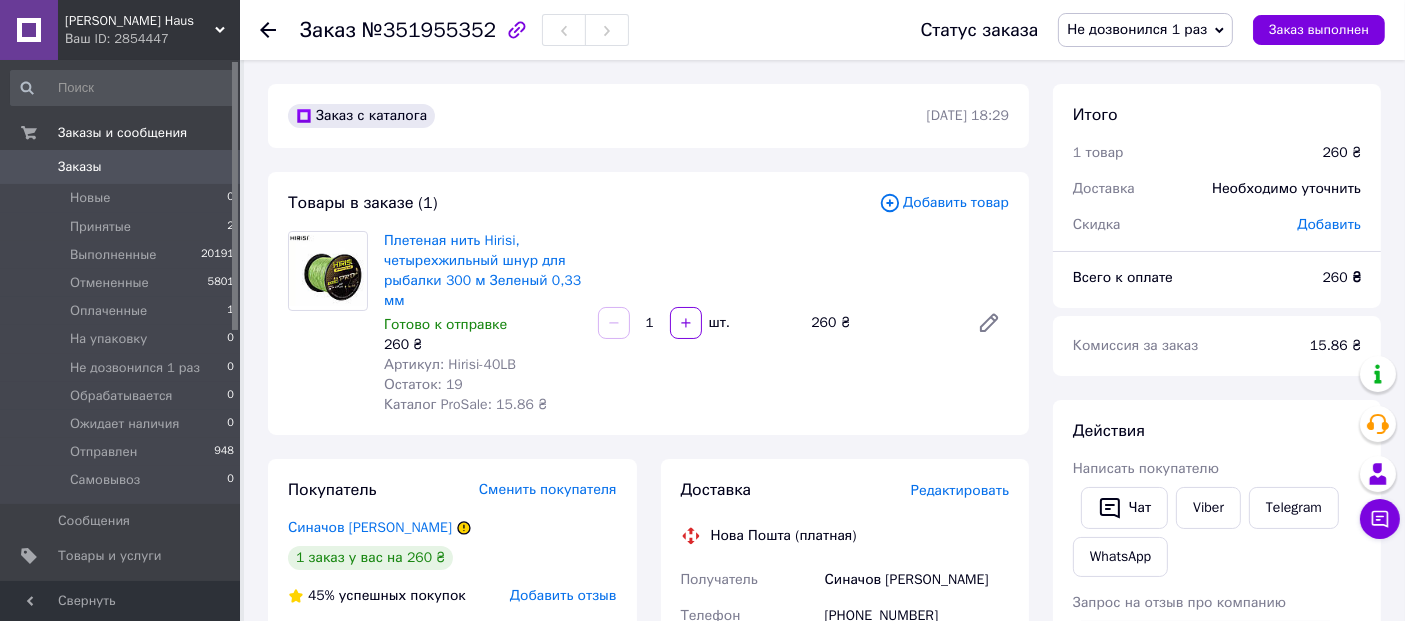 click 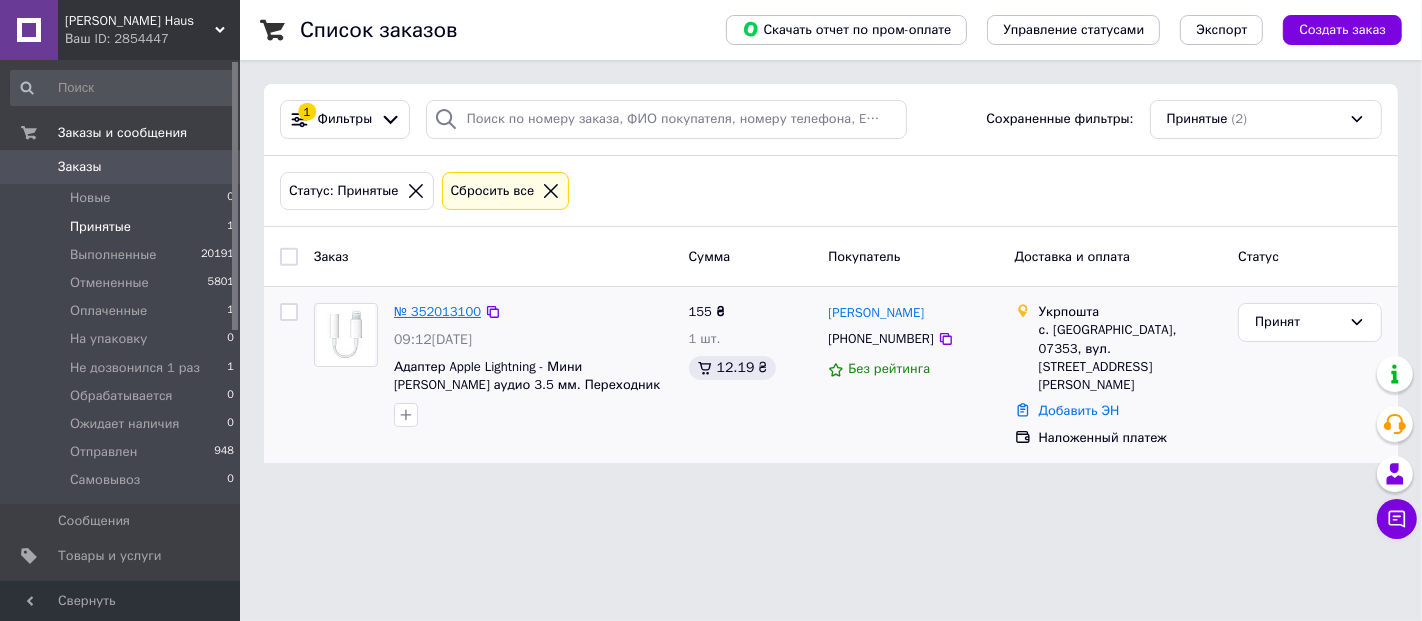 click on "№ 352013100" at bounding box center (437, 311) 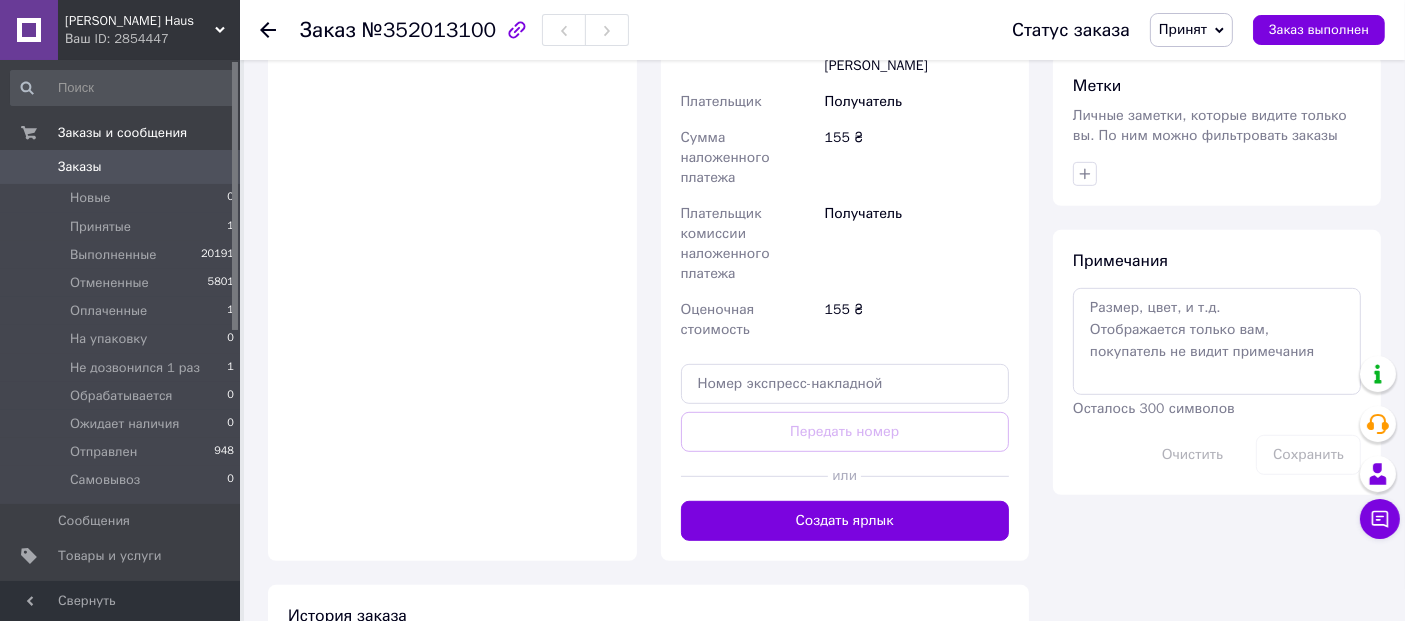 scroll, scrollTop: 1000, scrollLeft: 0, axis: vertical 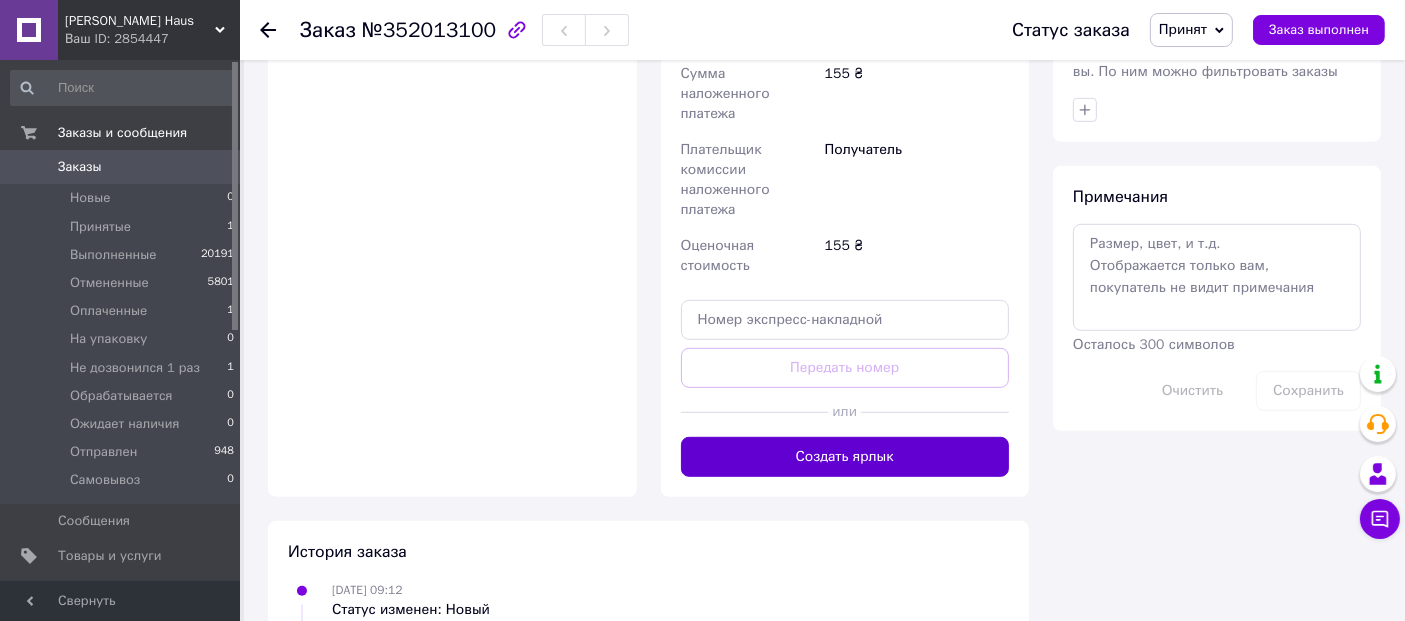 click on "Создать ярлык" at bounding box center [845, 457] 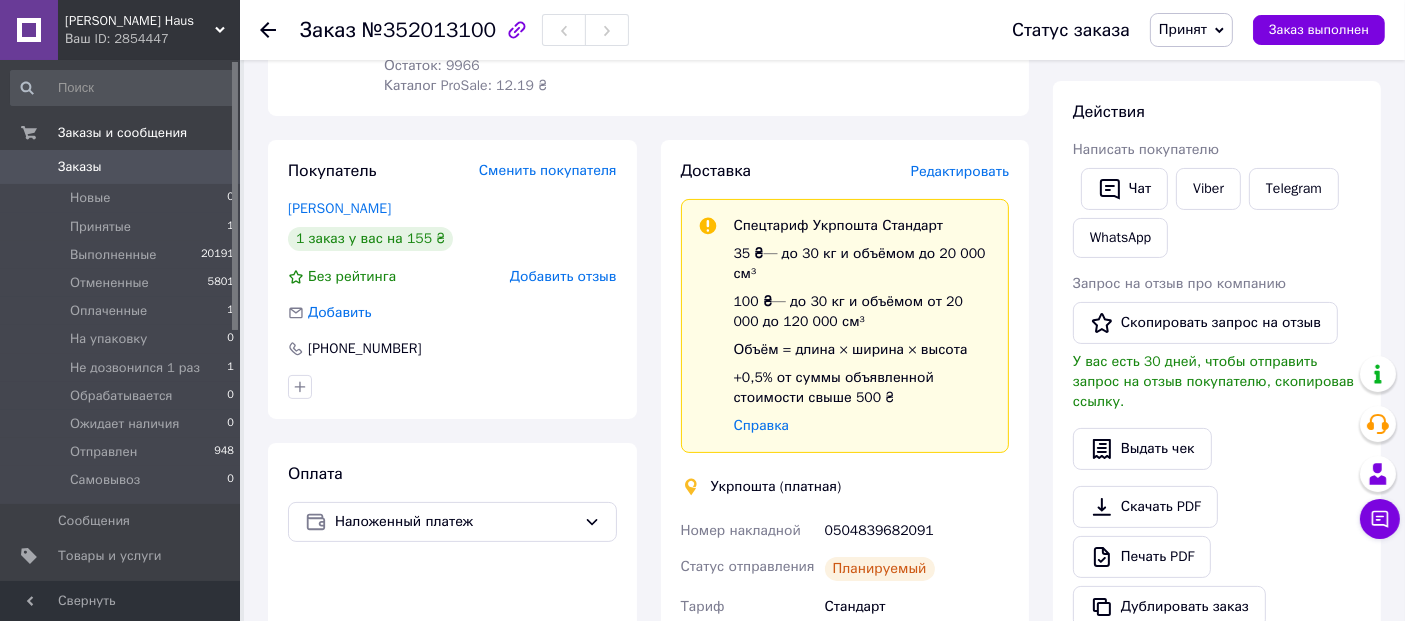 scroll, scrollTop: 317, scrollLeft: 0, axis: vertical 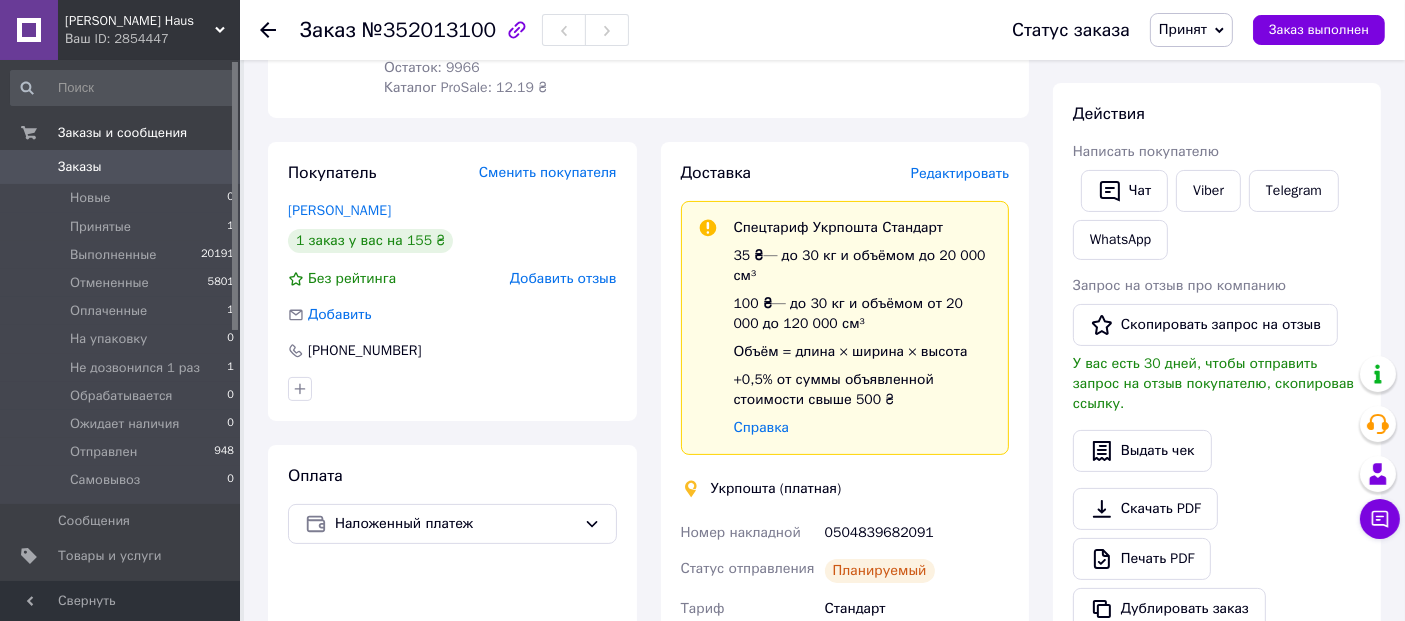 click on "Принят" at bounding box center (1183, 29) 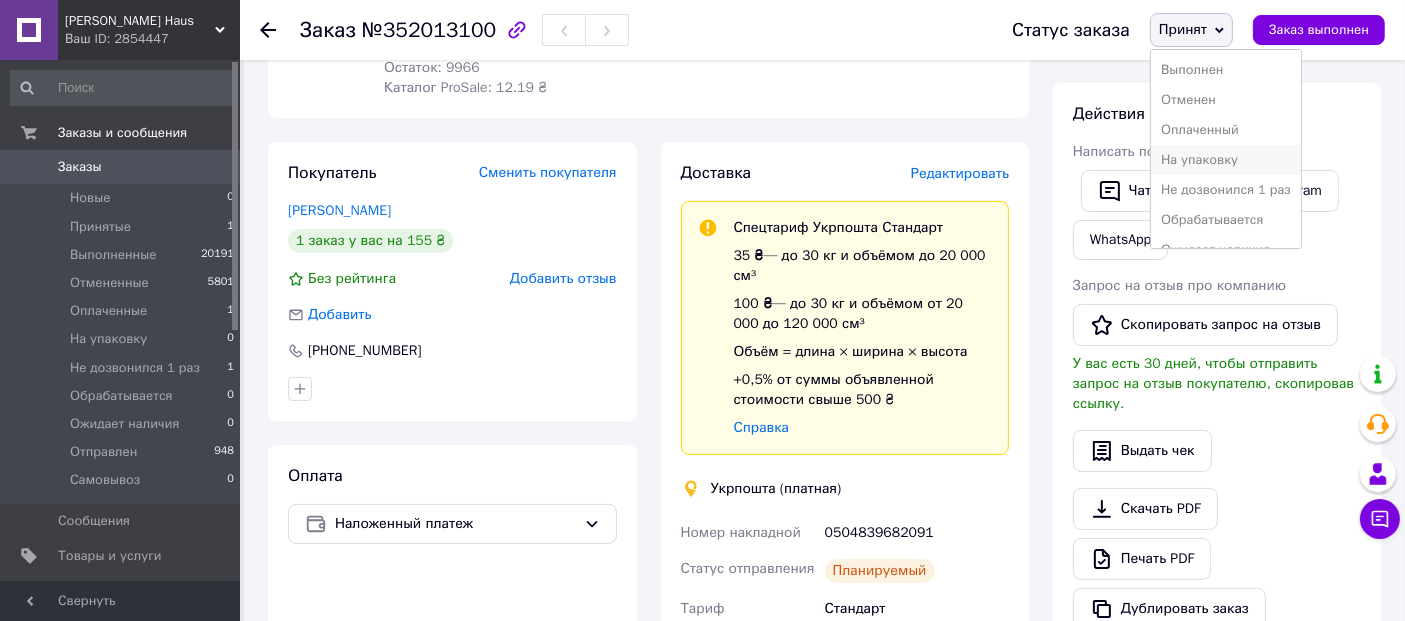 click on "На упаковку" at bounding box center [1226, 160] 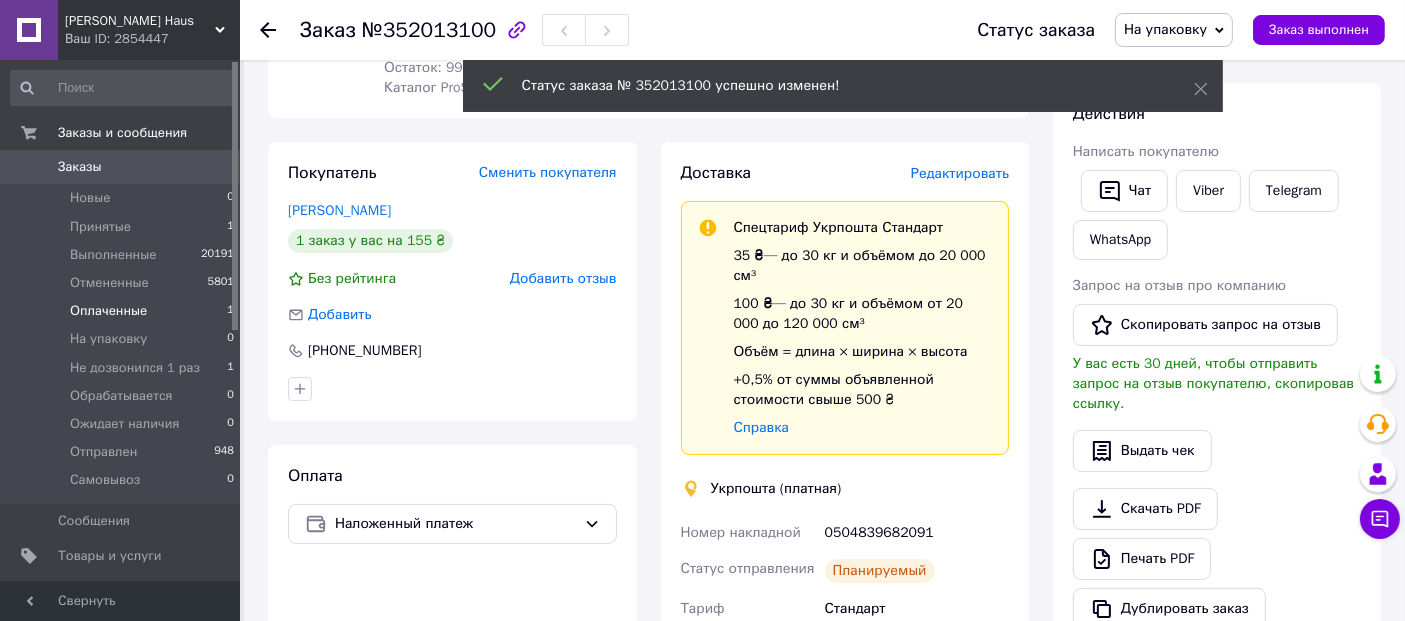 click on "Оплаченные" at bounding box center [108, 311] 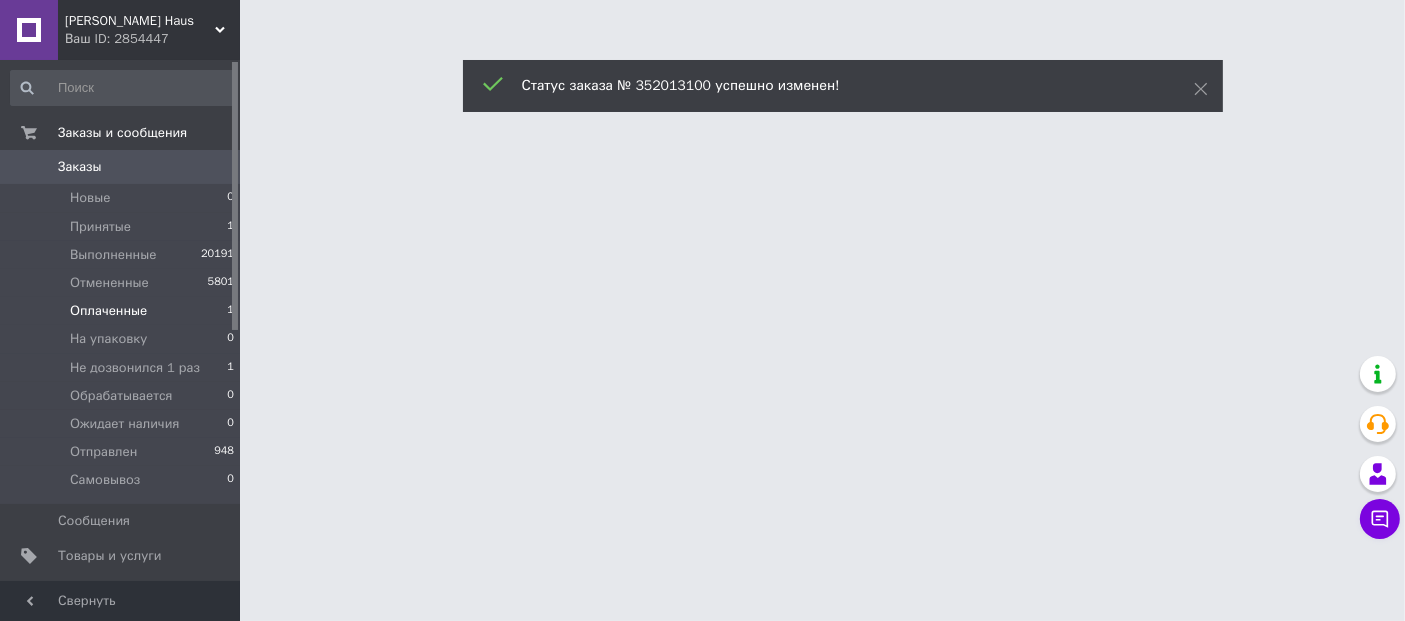 scroll, scrollTop: 0, scrollLeft: 0, axis: both 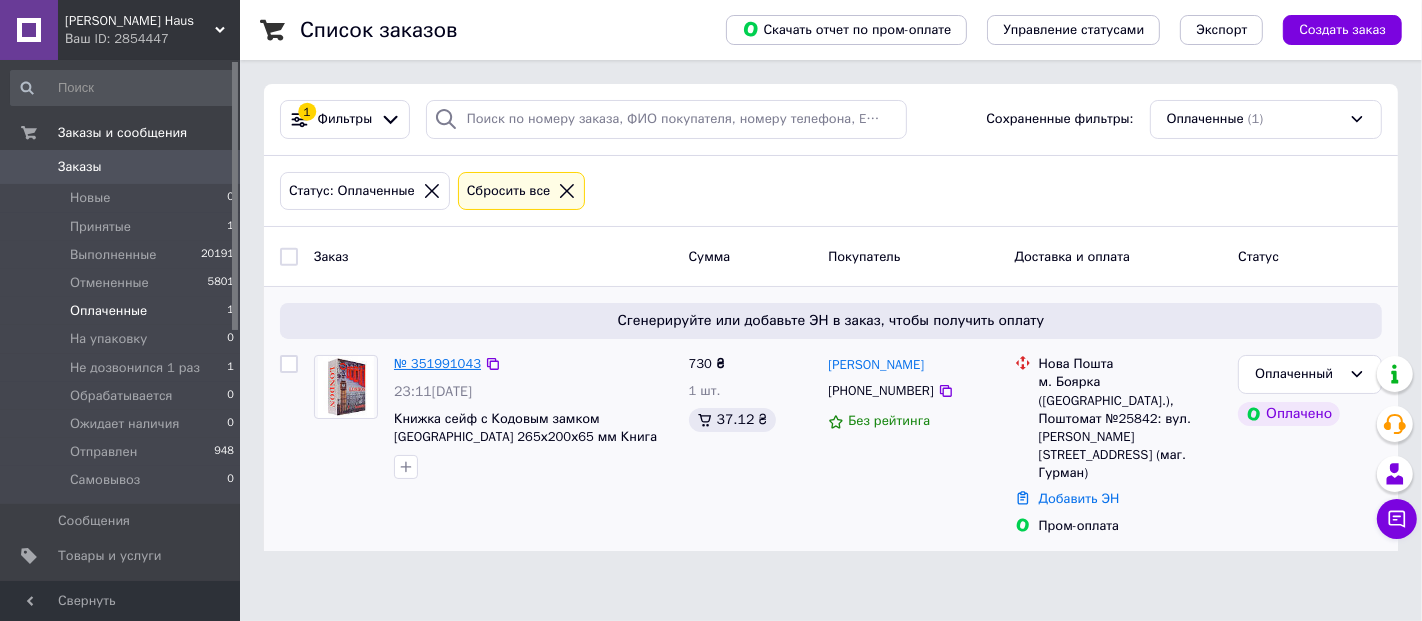 click on "№ 351991043" at bounding box center (437, 363) 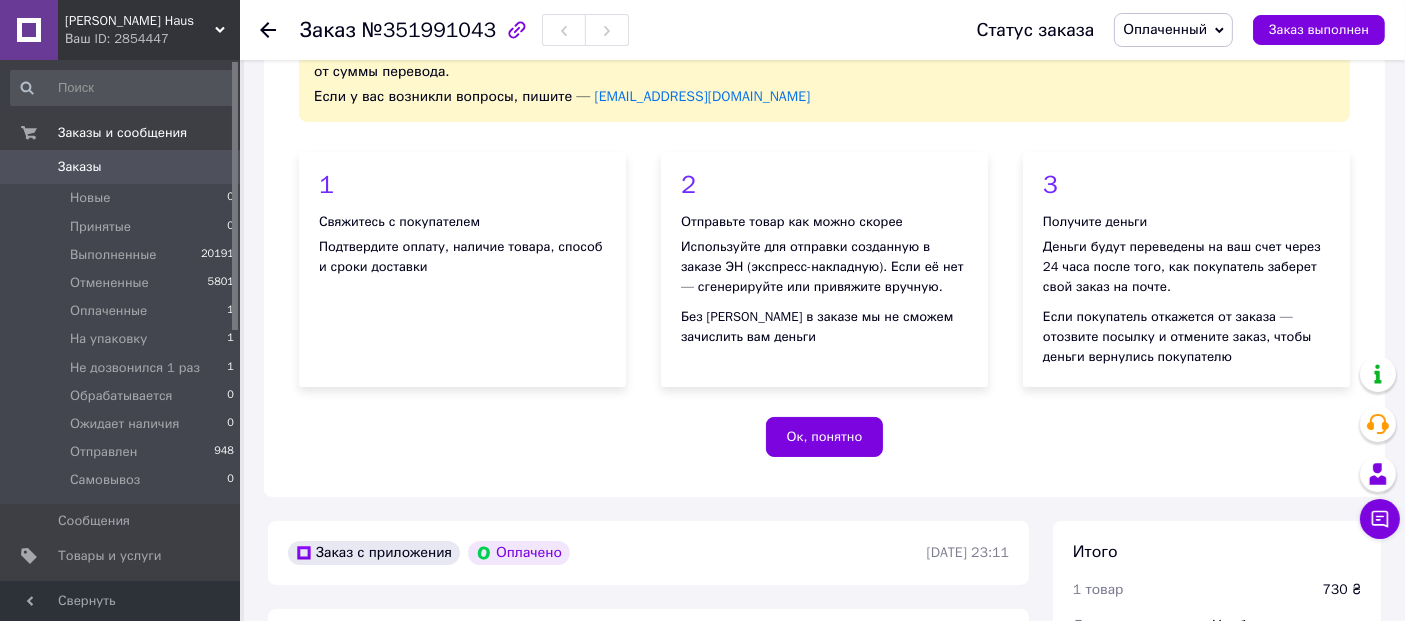 scroll, scrollTop: 444, scrollLeft: 0, axis: vertical 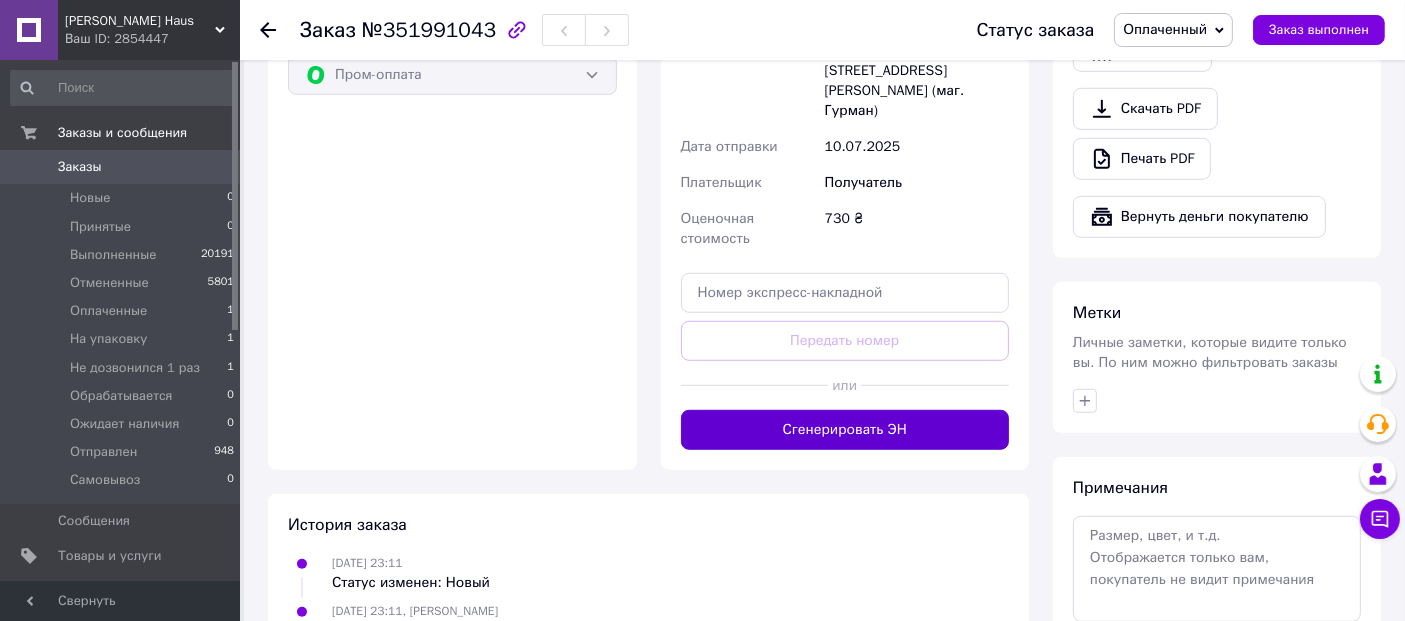 click on "Сгенерировать ЭН" at bounding box center [845, 430] 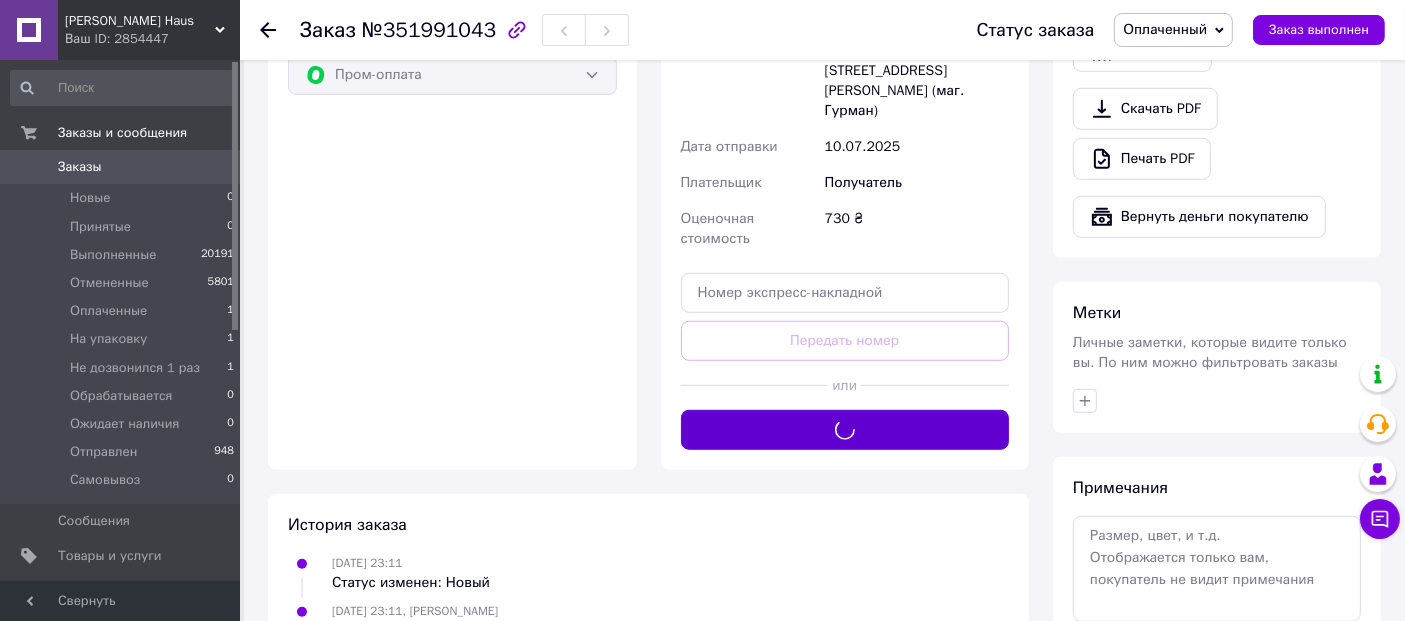 scroll, scrollTop: 888, scrollLeft: 0, axis: vertical 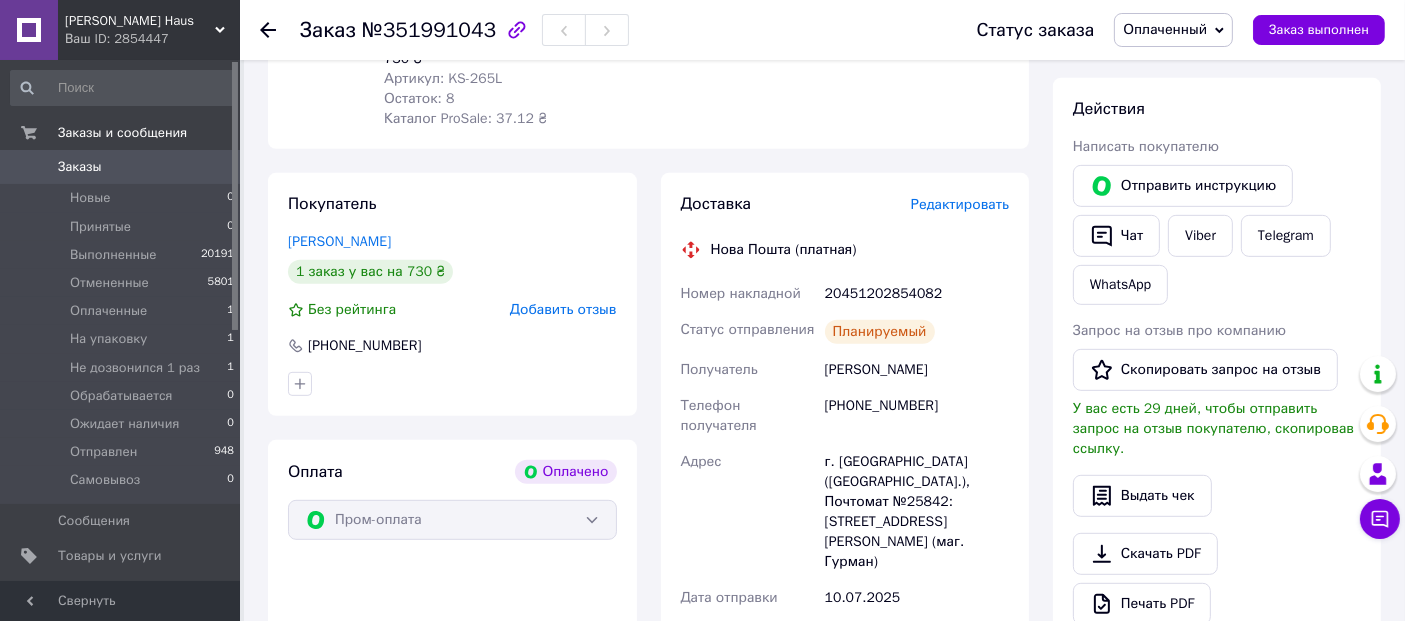 click on "Оплаченный" at bounding box center [1165, 29] 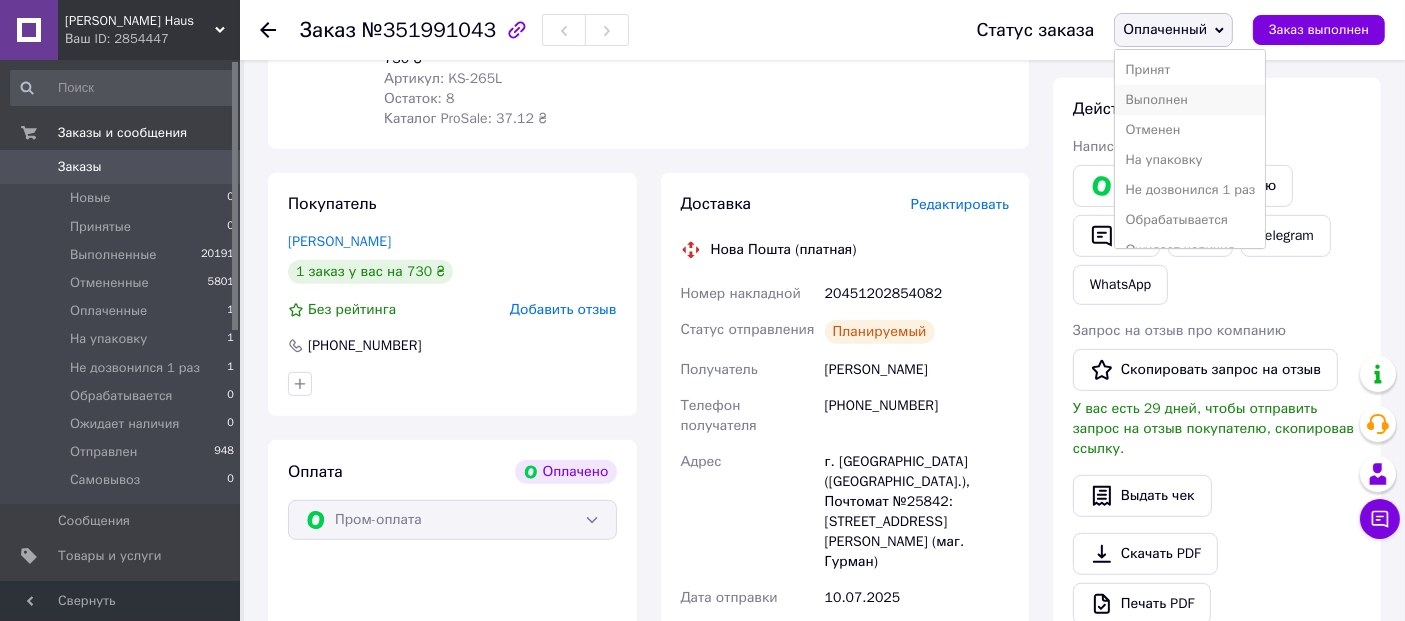 click on "Выполнен" at bounding box center [1190, 100] 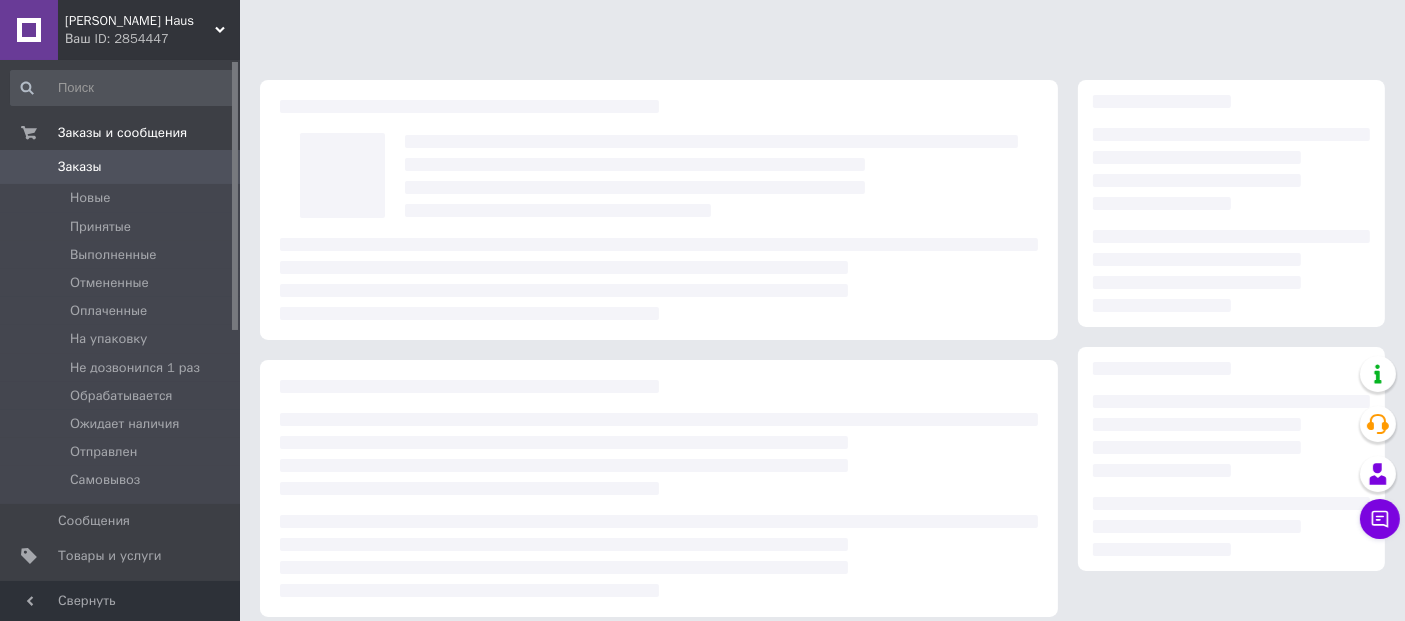 scroll, scrollTop: 291, scrollLeft: 0, axis: vertical 